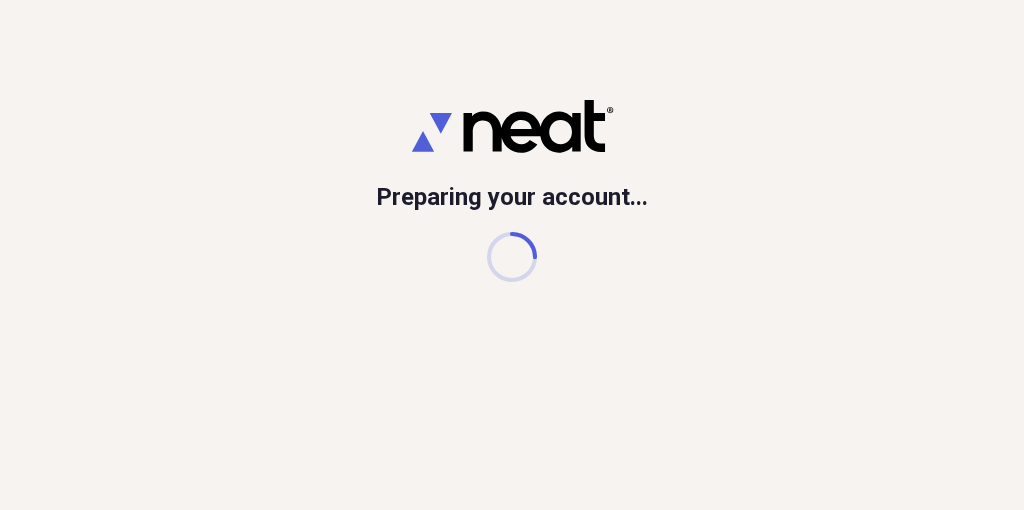scroll, scrollTop: 0, scrollLeft: 0, axis: both 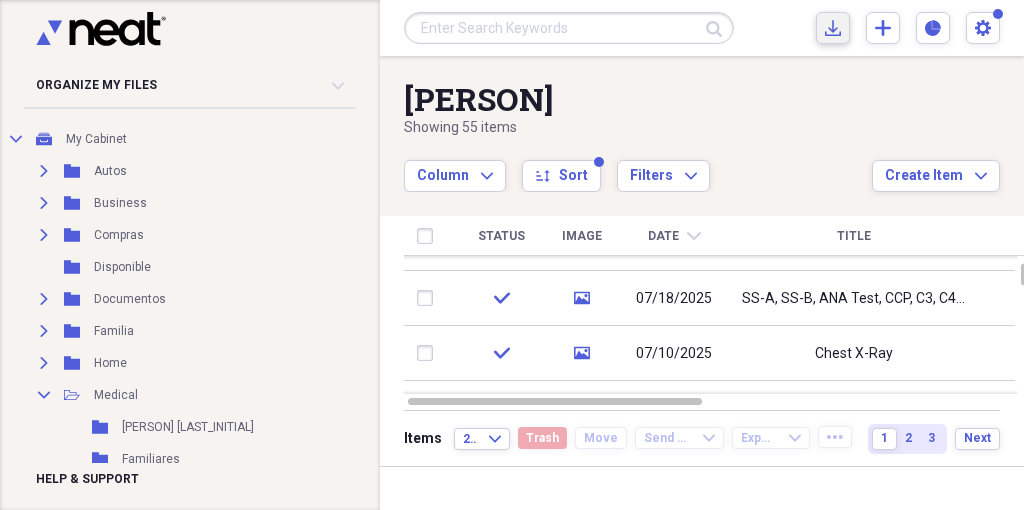 click 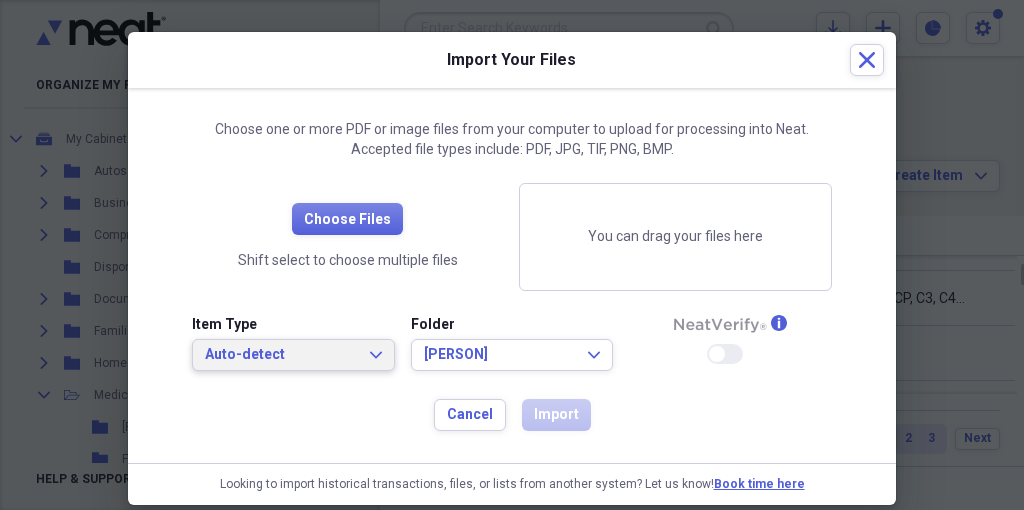 click on "Expand" 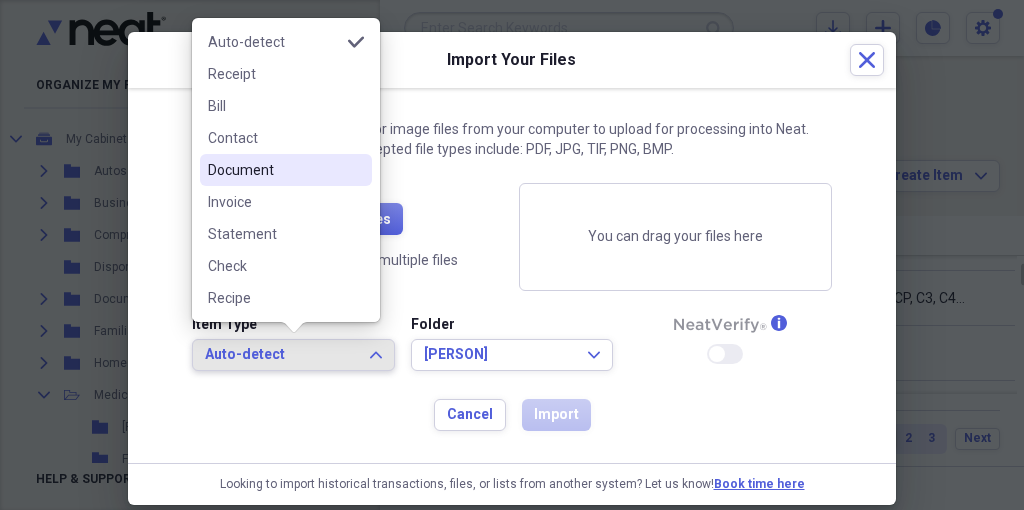 click on "Document" at bounding box center [274, 170] 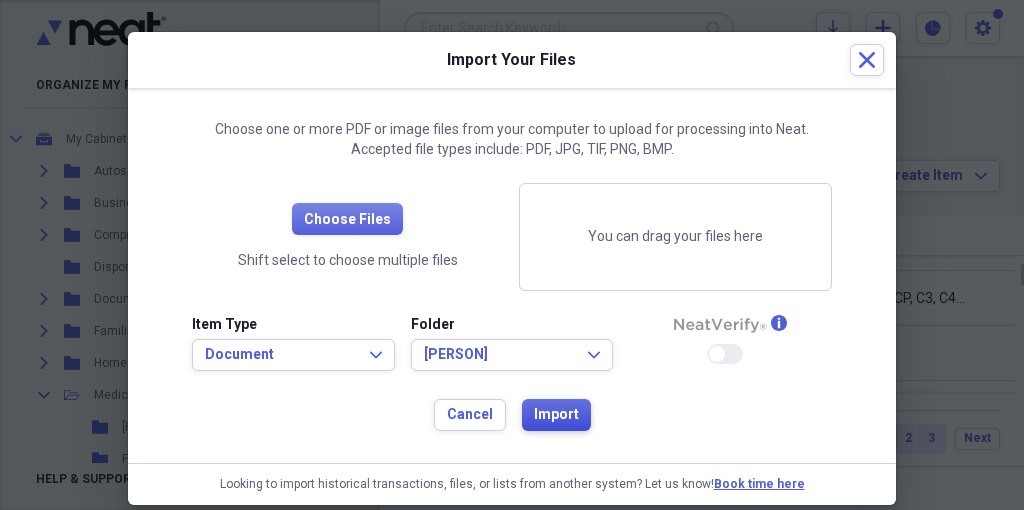 click on "Import" at bounding box center [556, 415] 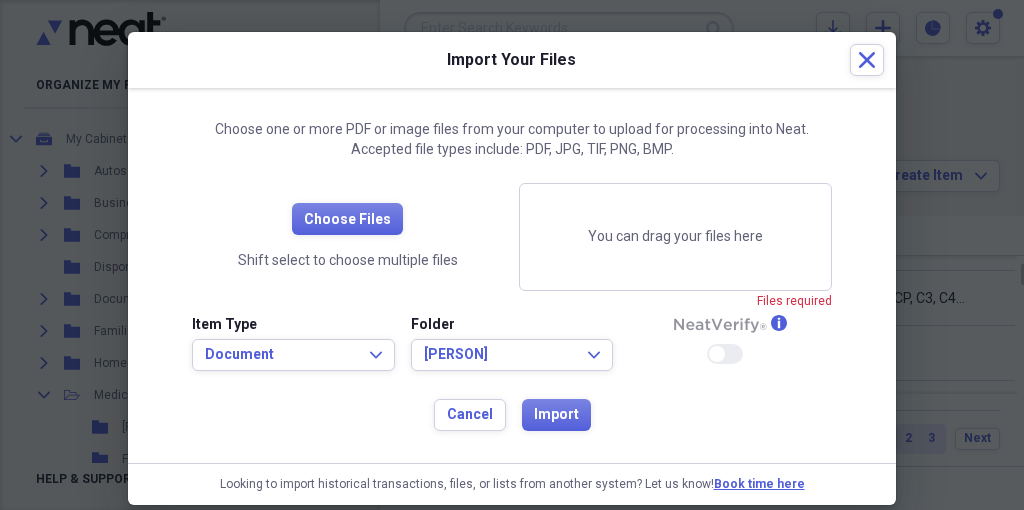 click on "You can drag your files here" at bounding box center (675, 237) 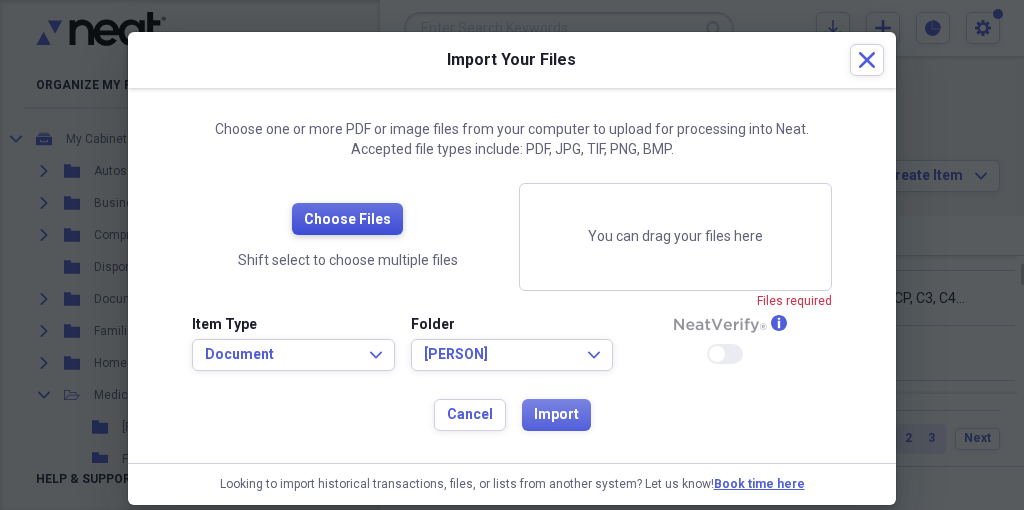 click on "Choose Files" at bounding box center [347, 220] 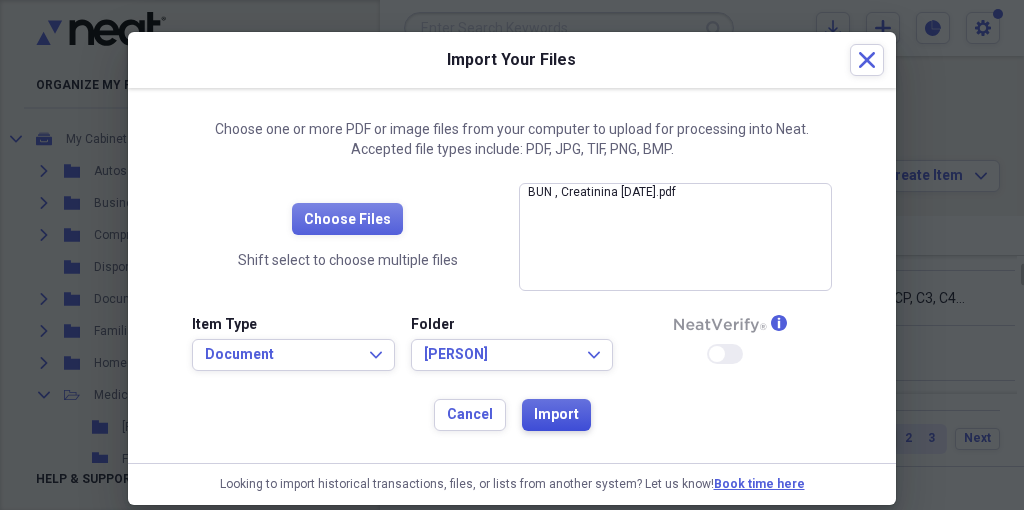 click on "Import" at bounding box center [556, 415] 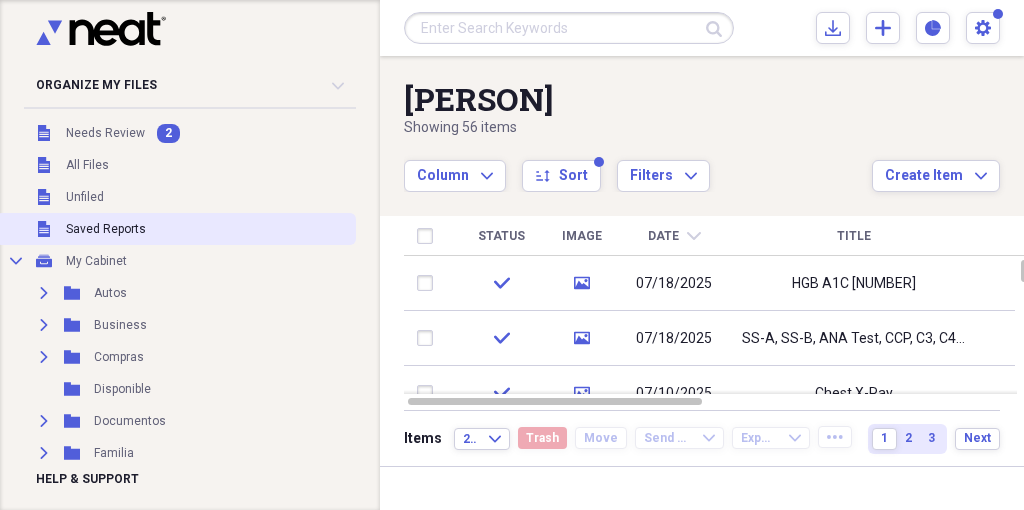 scroll, scrollTop: 0, scrollLeft: 0, axis: both 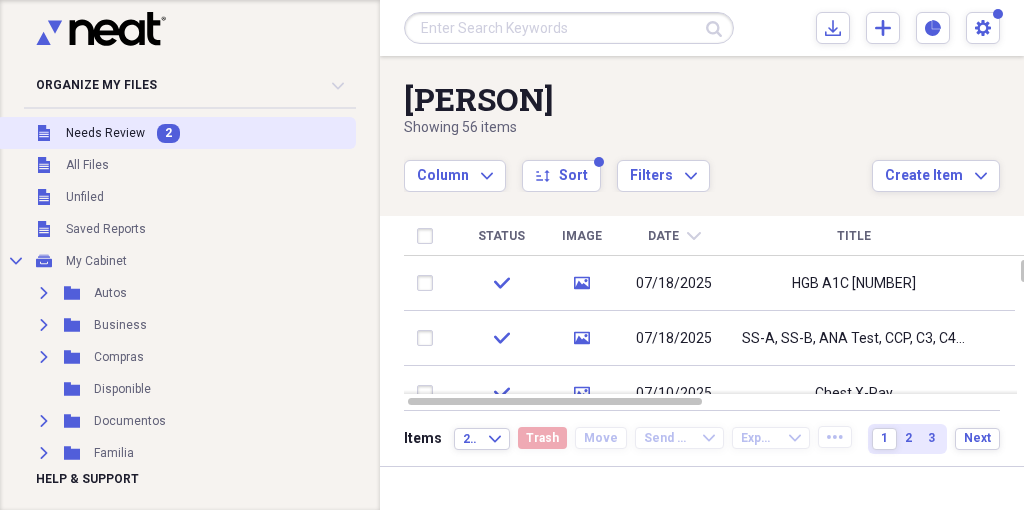 click on "Needs Review" at bounding box center [105, 133] 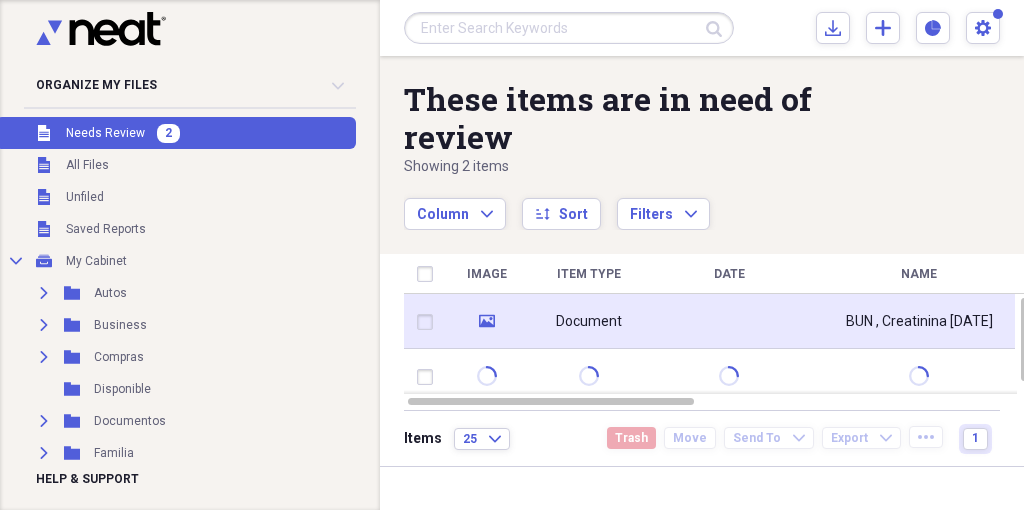 click on "Document" at bounding box center (589, 322) 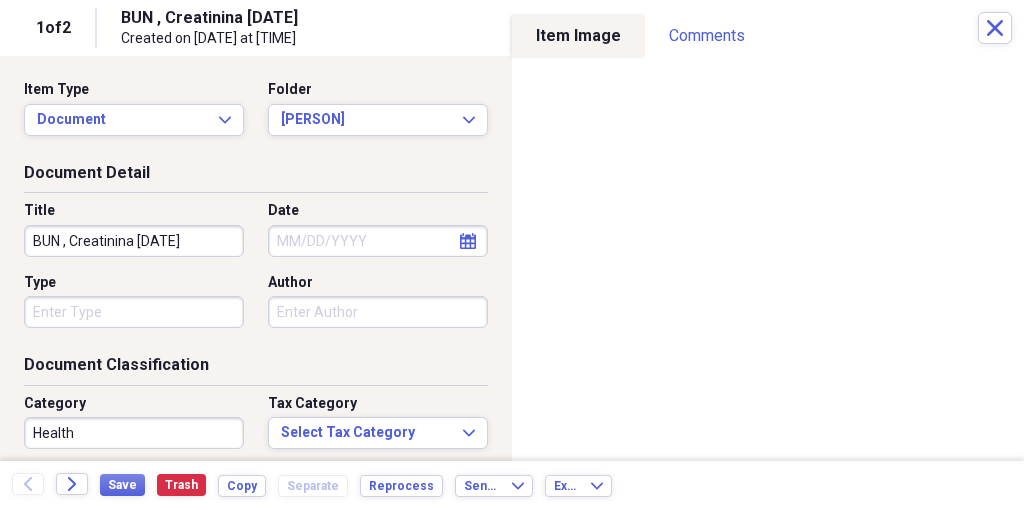 click 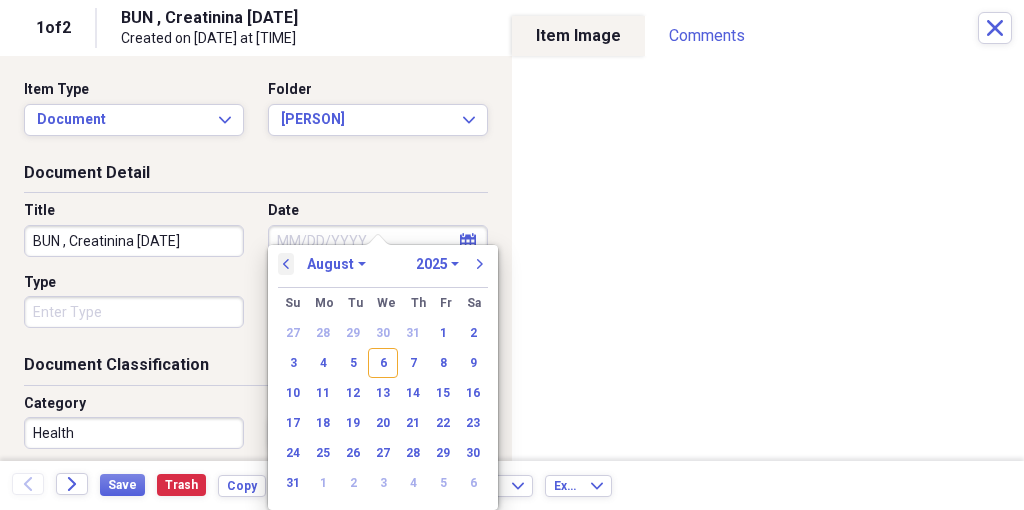 click on "previous" at bounding box center [286, 264] 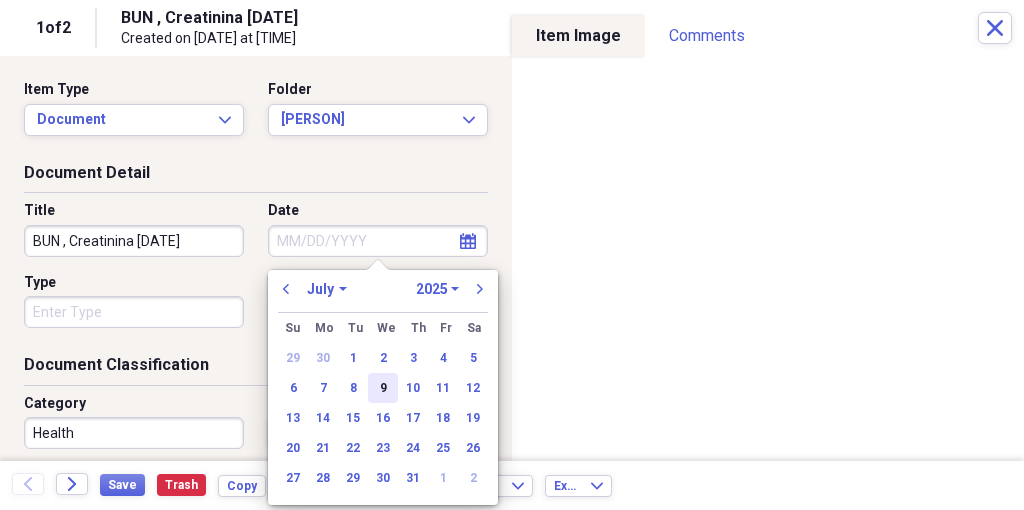 click on "9" at bounding box center (383, 388) 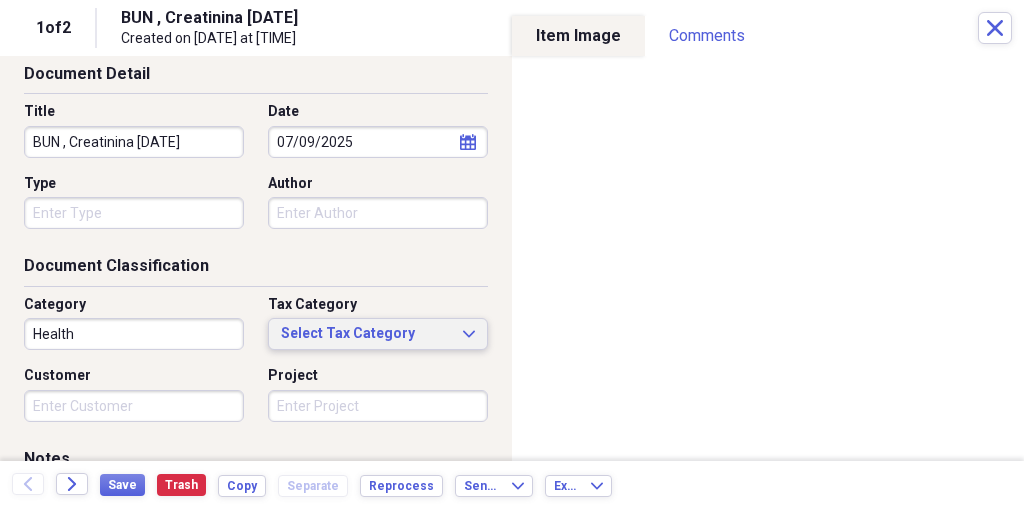 scroll, scrollTop: 105, scrollLeft: 0, axis: vertical 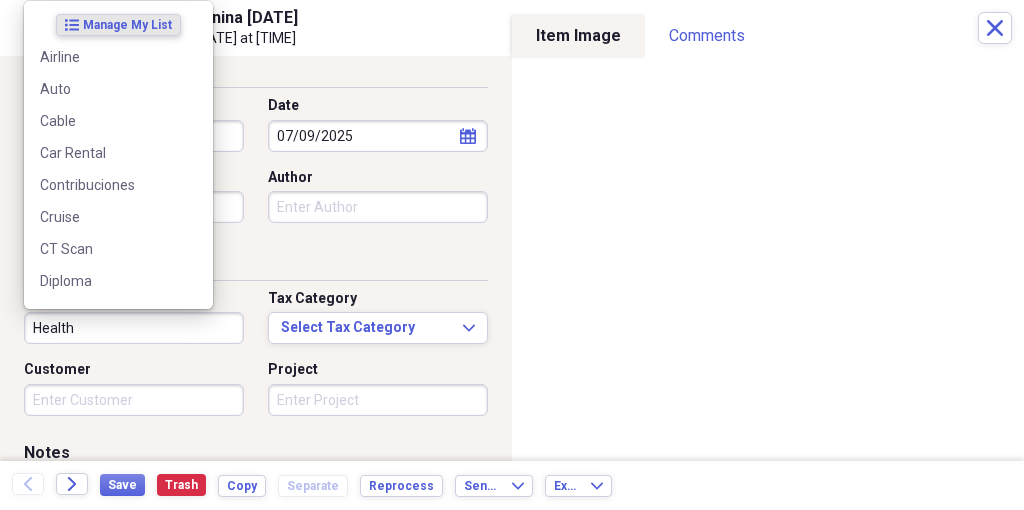 click on "Health" at bounding box center (134, 328) 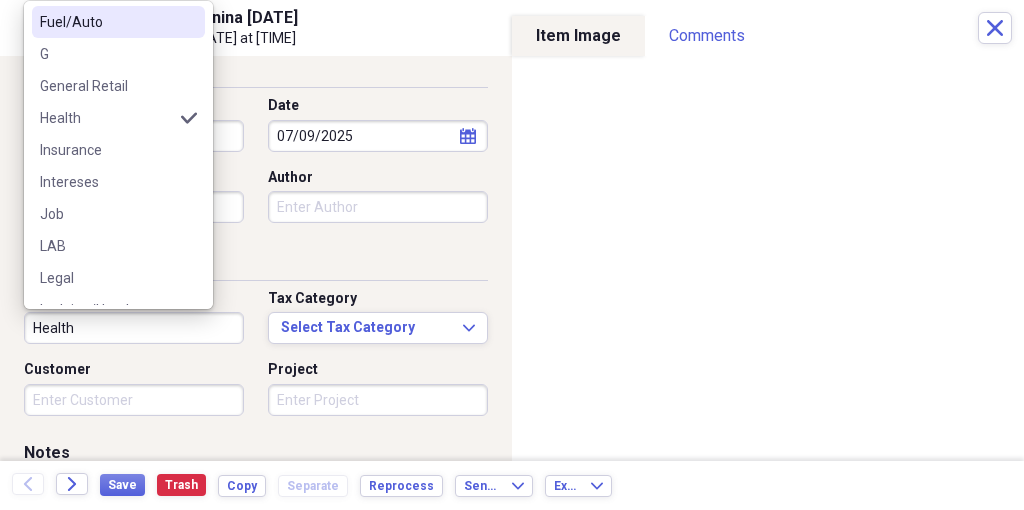 scroll, scrollTop: 489, scrollLeft: 0, axis: vertical 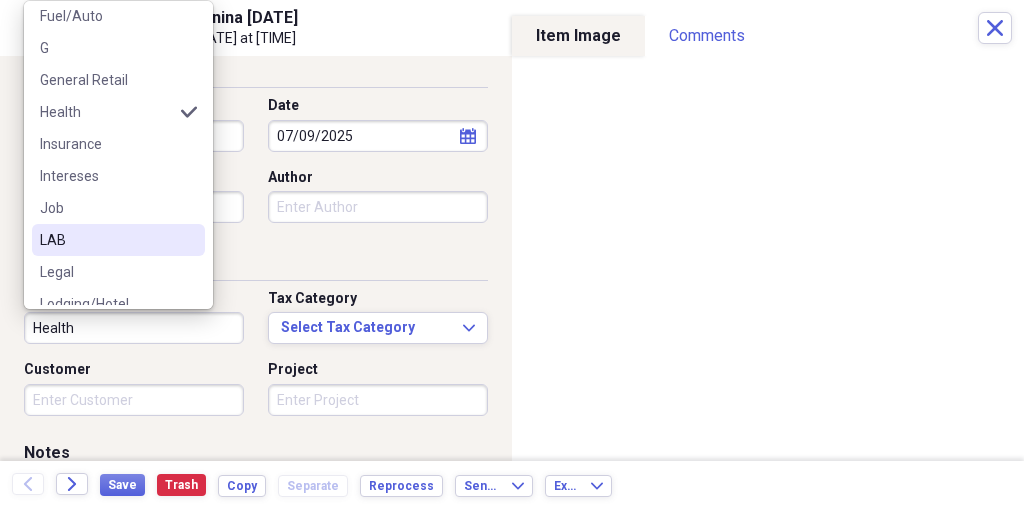 click on "LAB" at bounding box center (118, 240) 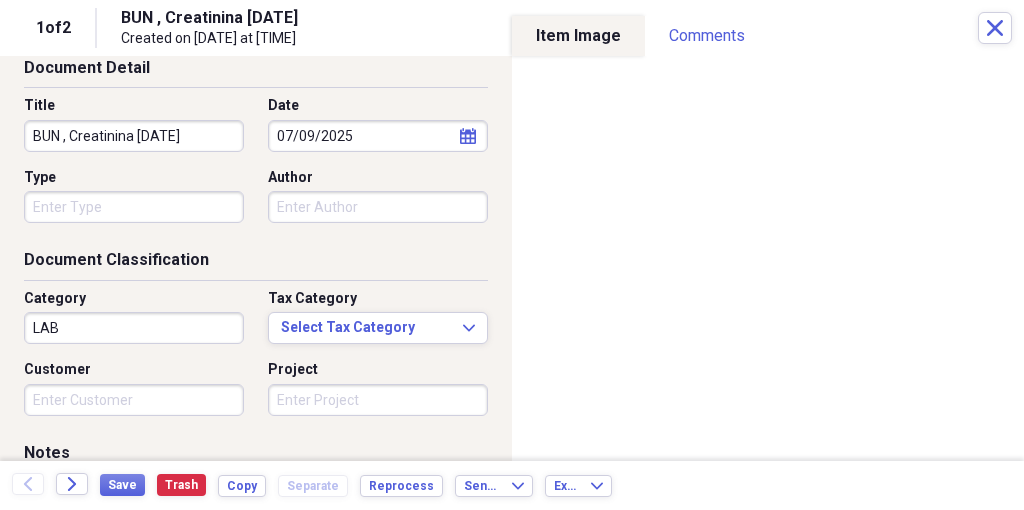 drag, startPoint x: 138, startPoint y: 133, endPoint x: 207, endPoint y: 138, distance: 69.18092 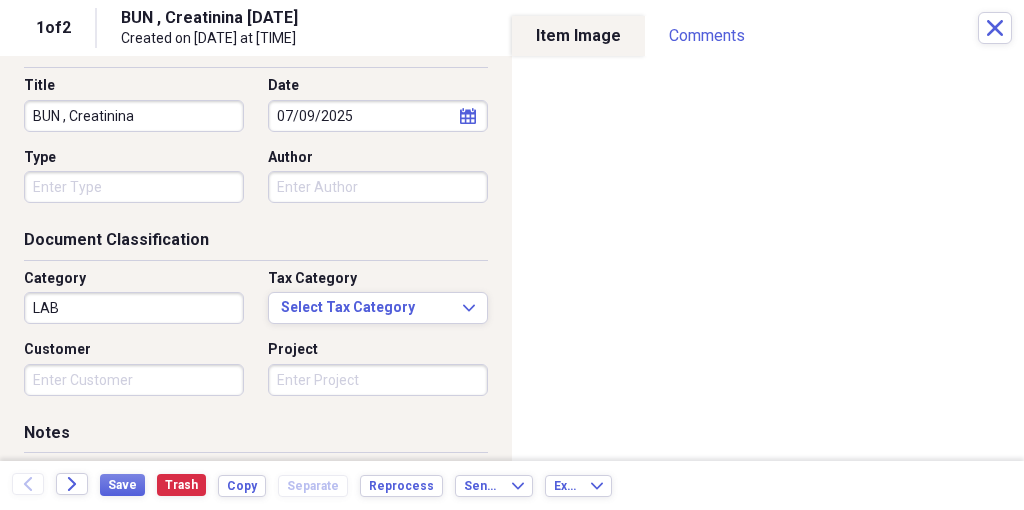 scroll, scrollTop: 135, scrollLeft: 0, axis: vertical 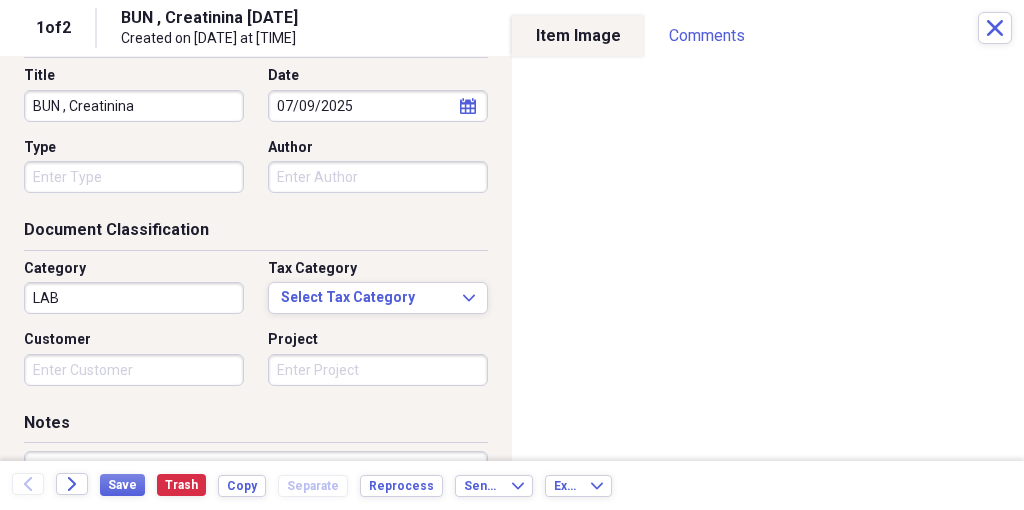 type on "BUN , Creatinina" 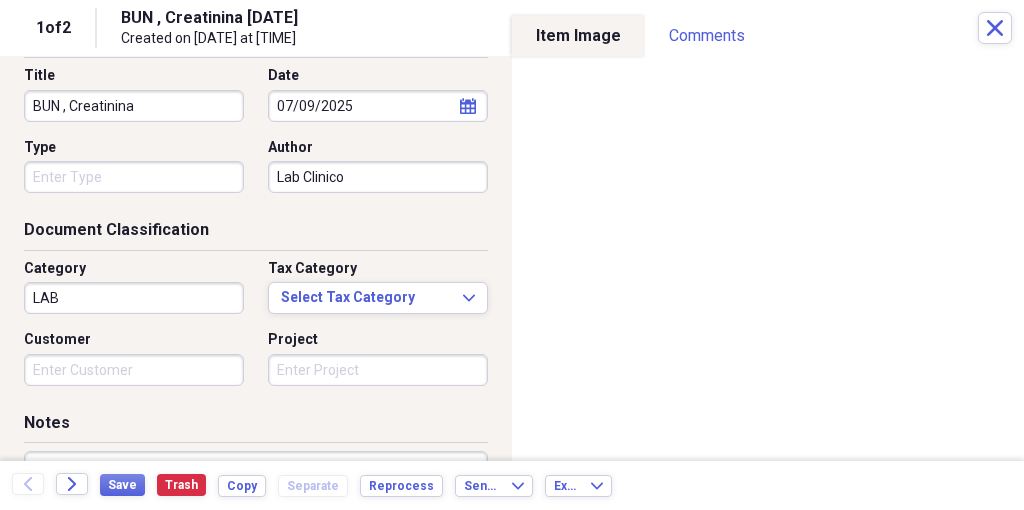 click on "Lab Clinico" at bounding box center (378, 177) 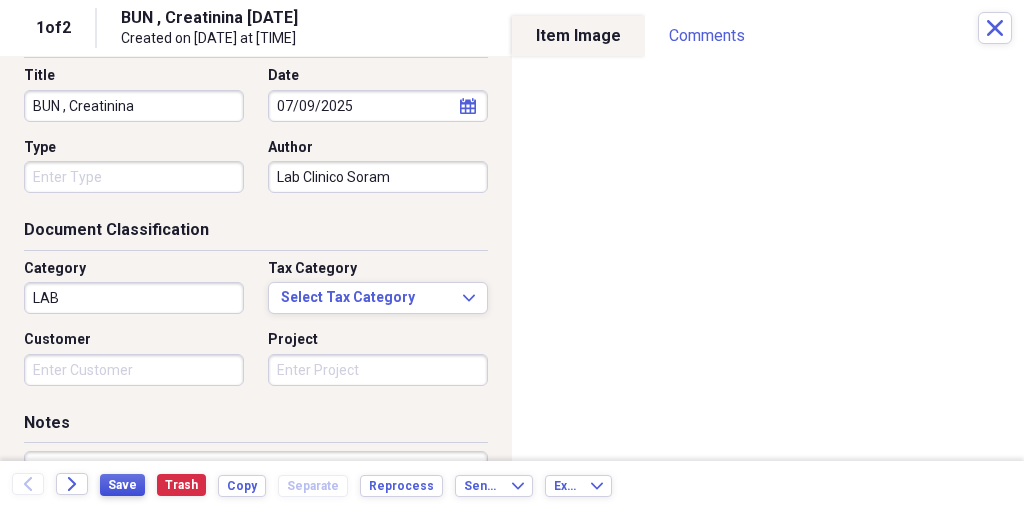 type on "Lab Clinico Soram" 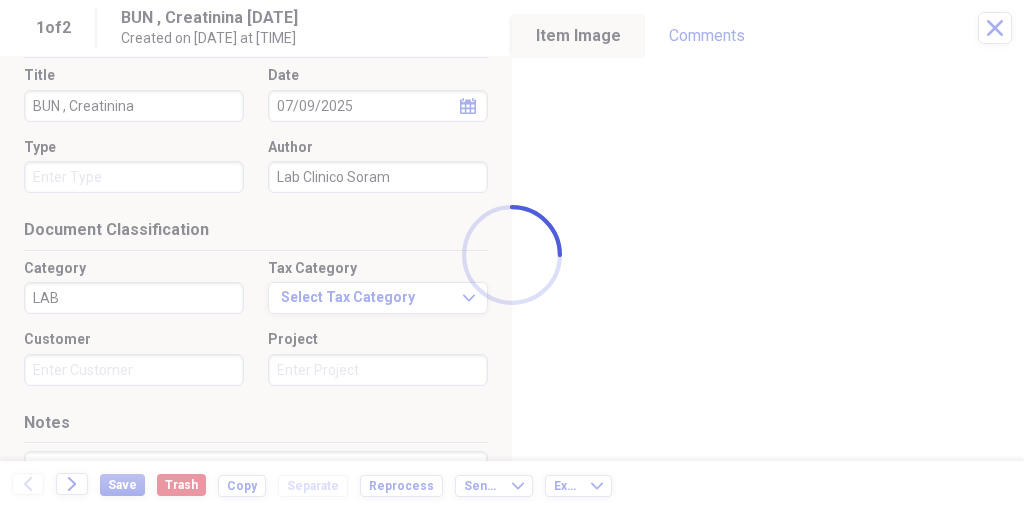 type on "BUN , Creatinina" 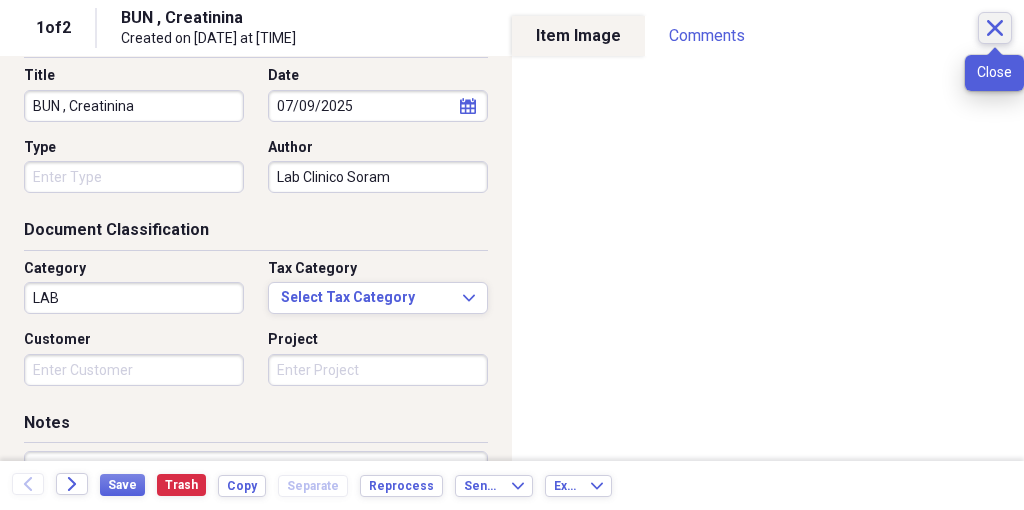 click on "Close" 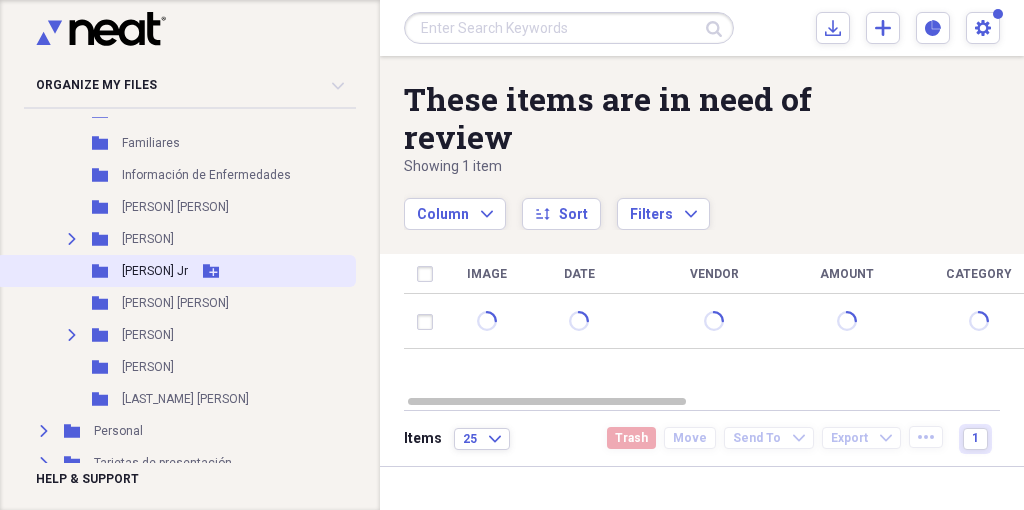 scroll, scrollTop: 441, scrollLeft: 0, axis: vertical 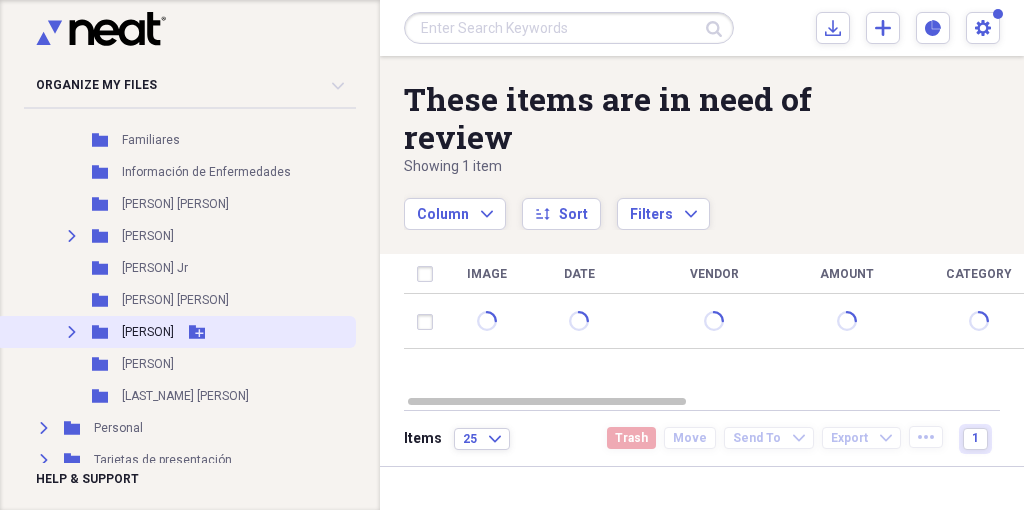click on "Expand" 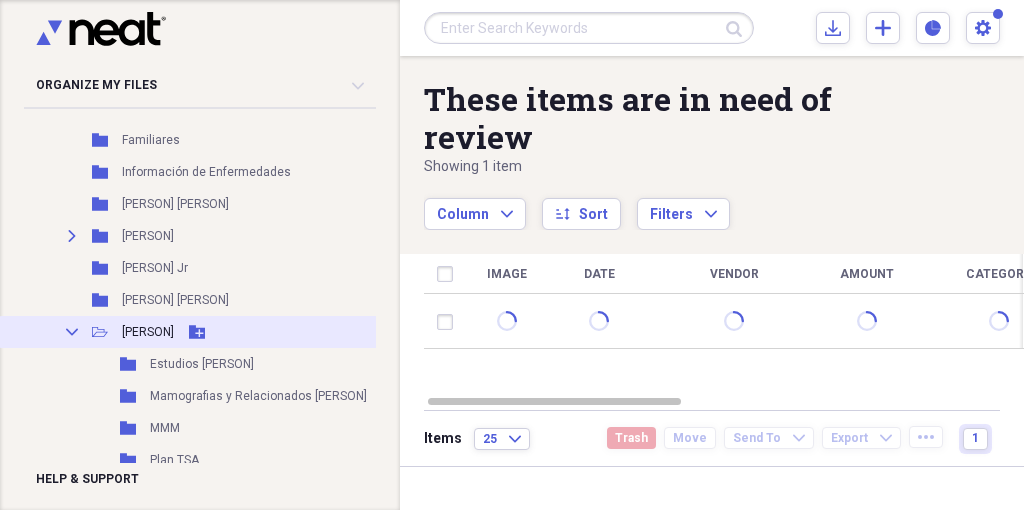 click on "[PERSON]" at bounding box center (148, 332) 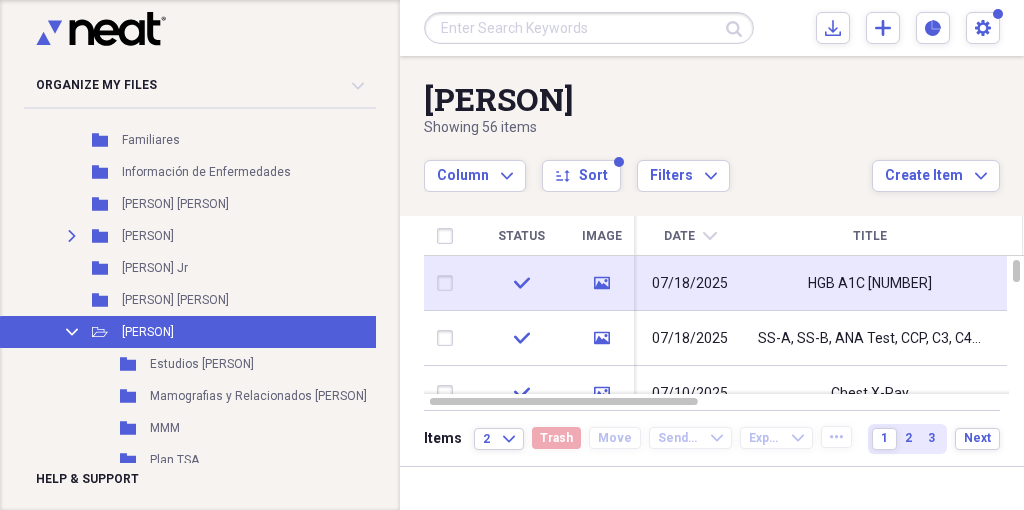 click on "HGB A1C [NUMBER]" at bounding box center [870, 283] 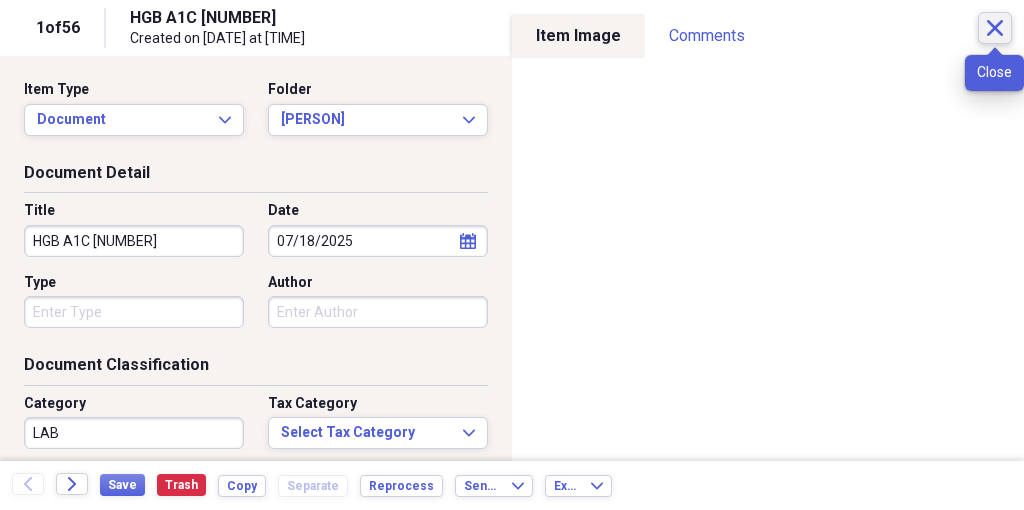 click 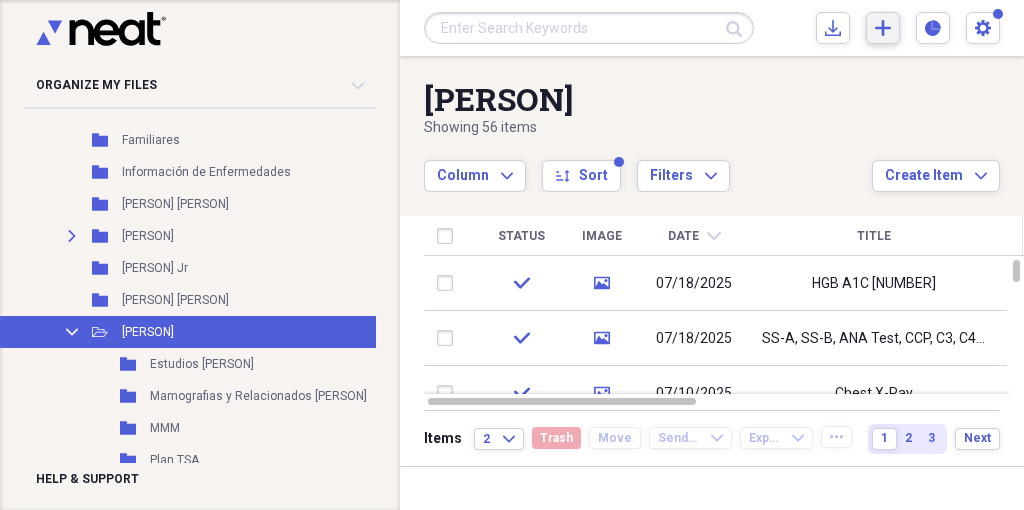 click on "Add Create Expand" at bounding box center [883, 28] 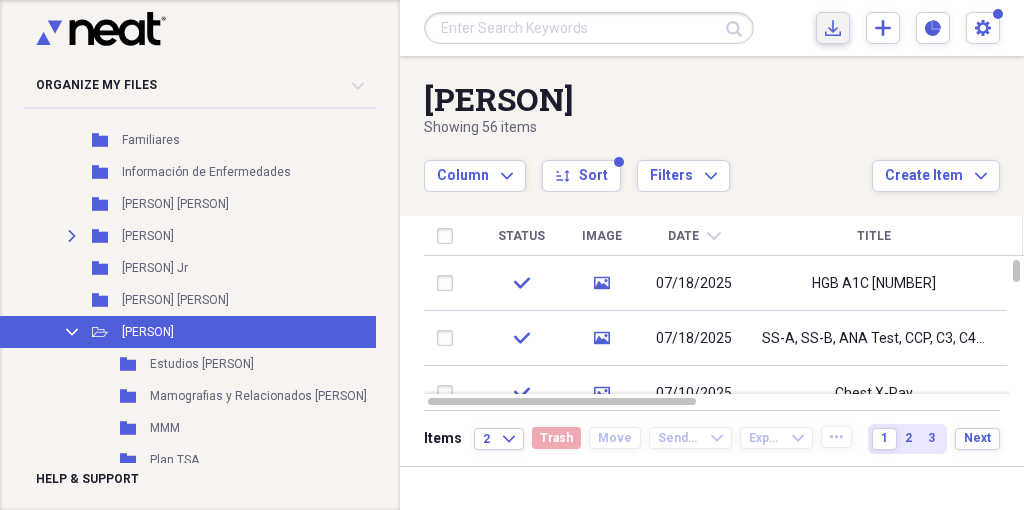 click 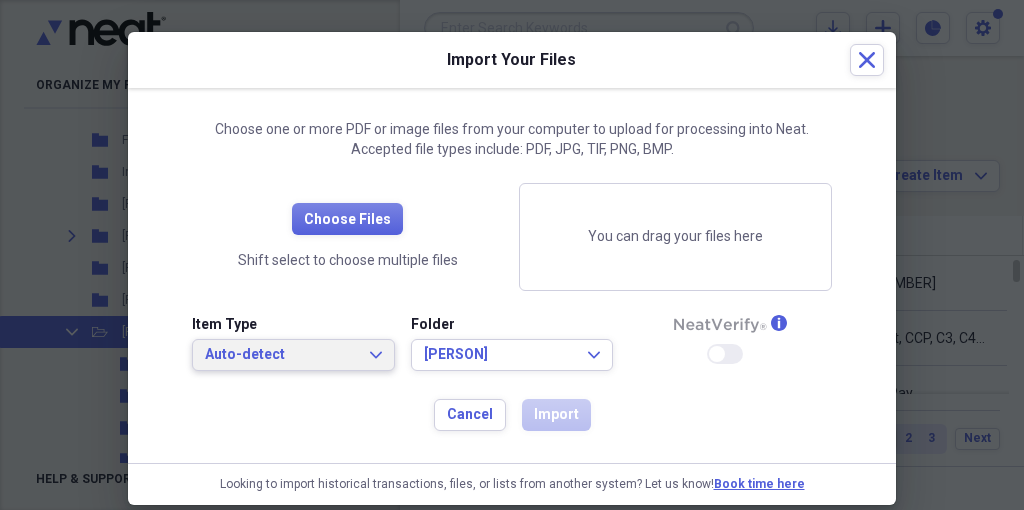 click on "Expand" 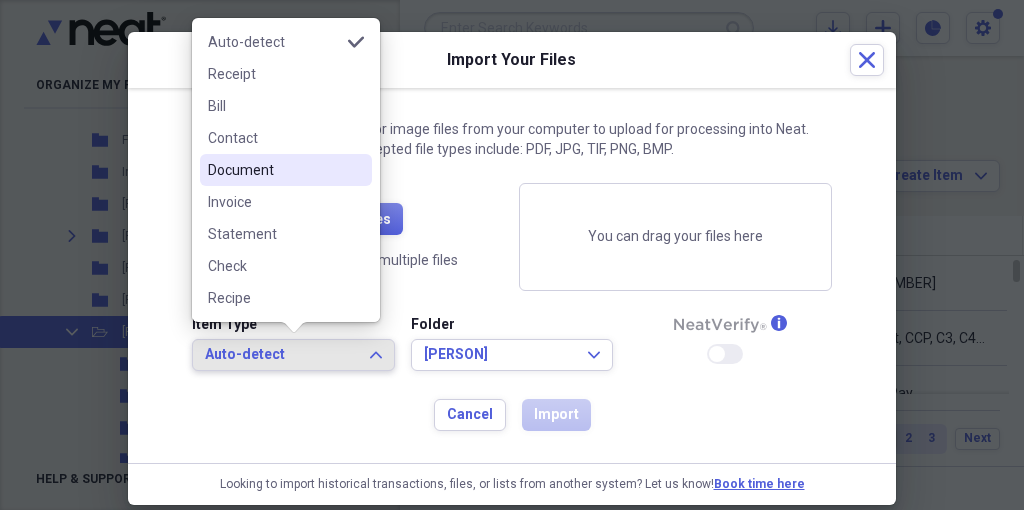 click on "Document" at bounding box center (286, 170) 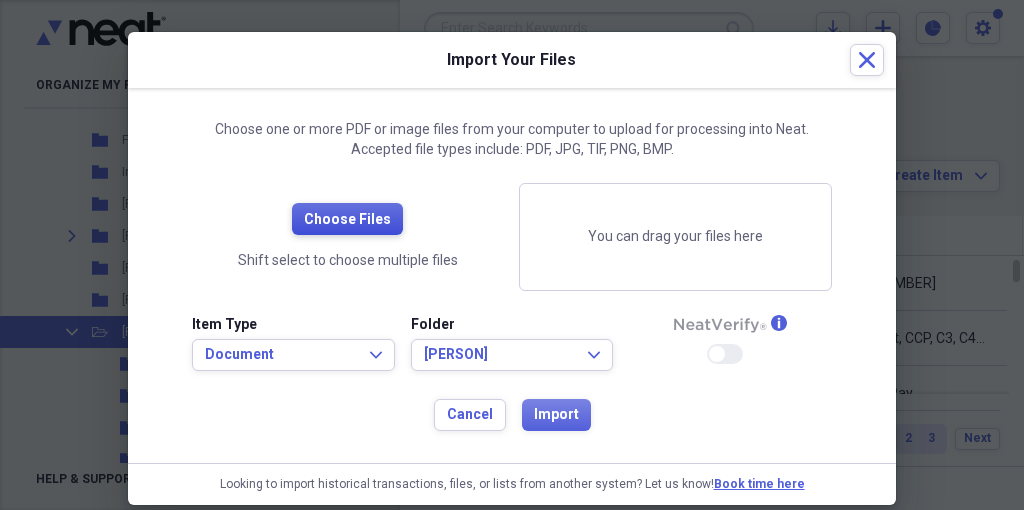 click on "Choose Files" at bounding box center [347, 220] 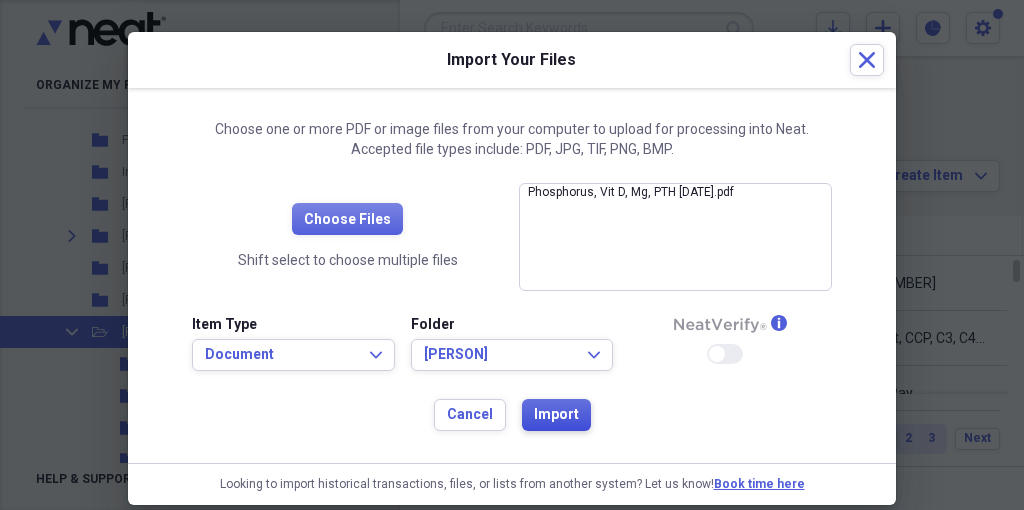 click on "Import" at bounding box center (556, 415) 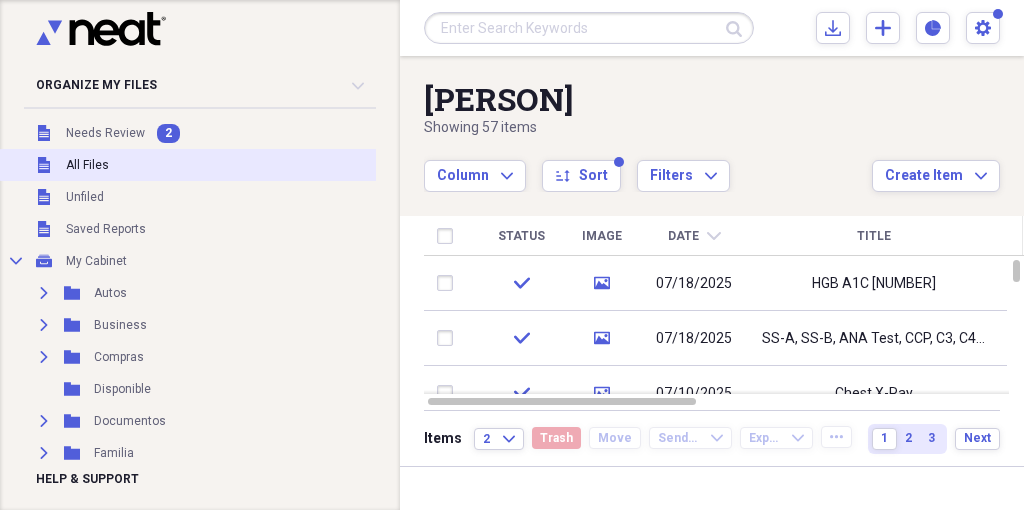 scroll, scrollTop: 0, scrollLeft: 0, axis: both 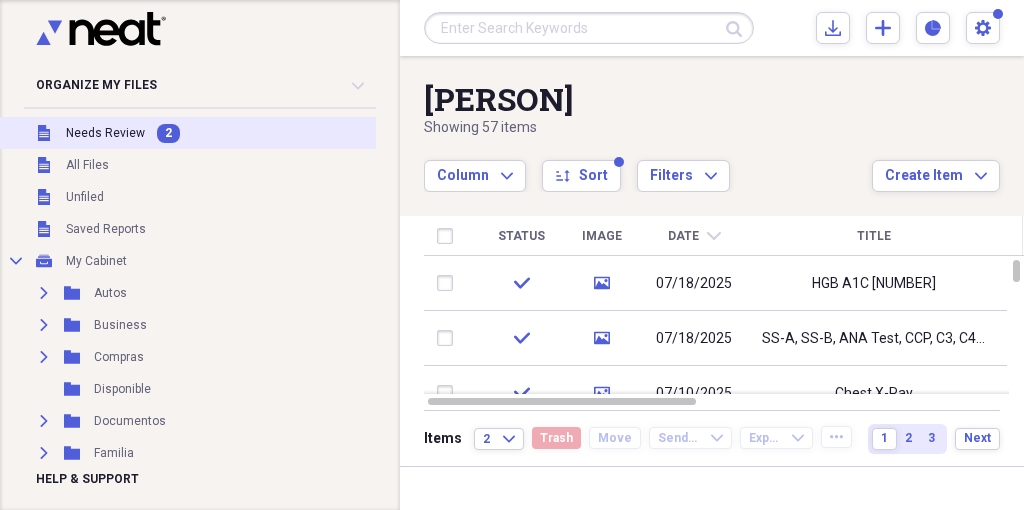 click on "Needs Review" at bounding box center (105, 133) 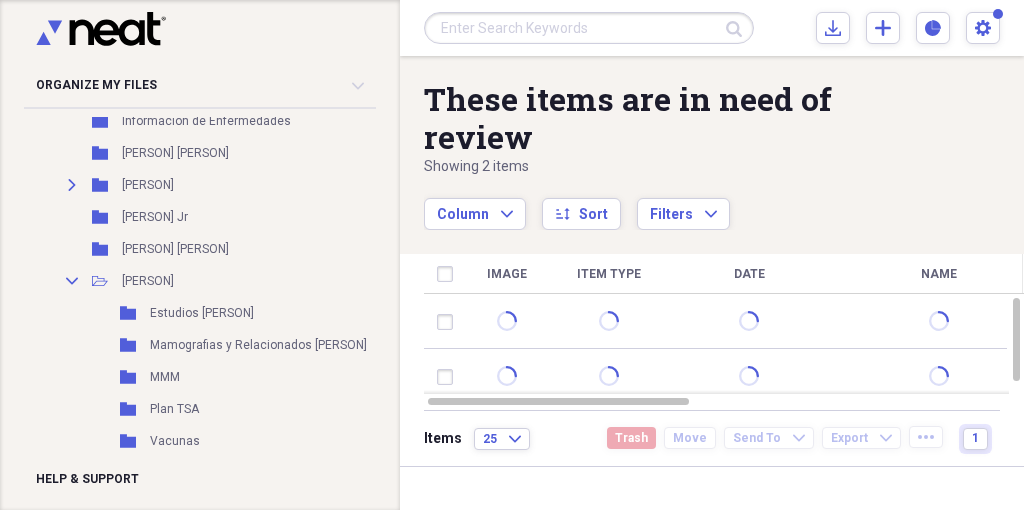 scroll, scrollTop: 499, scrollLeft: 0, axis: vertical 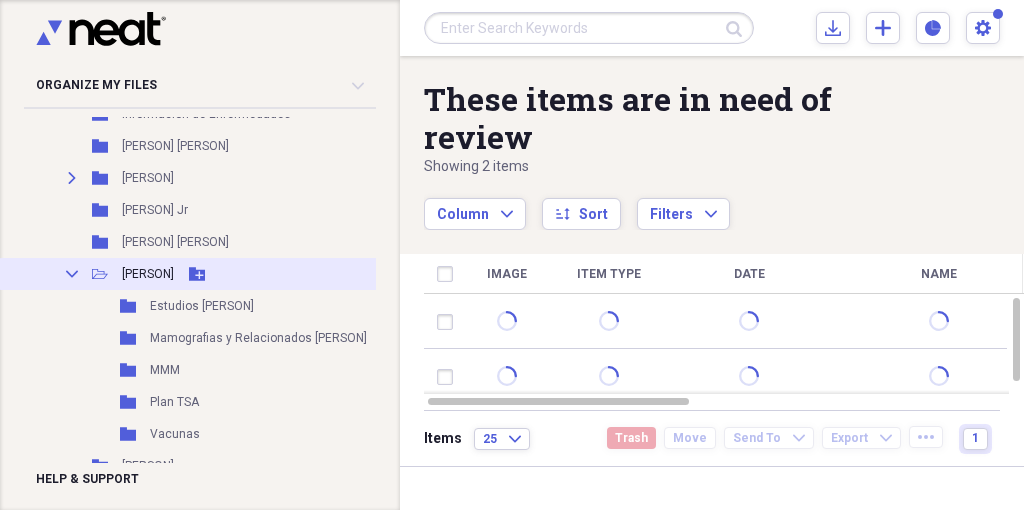 click on "Collapse Open Folder [PERSON] Add Folder" at bounding box center [214, 274] 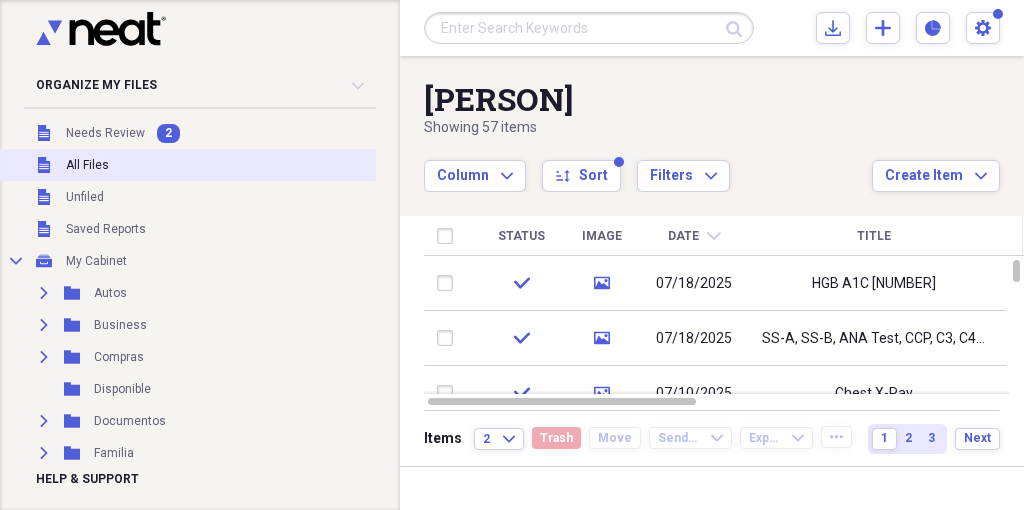 scroll, scrollTop: 0, scrollLeft: 0, axis: both 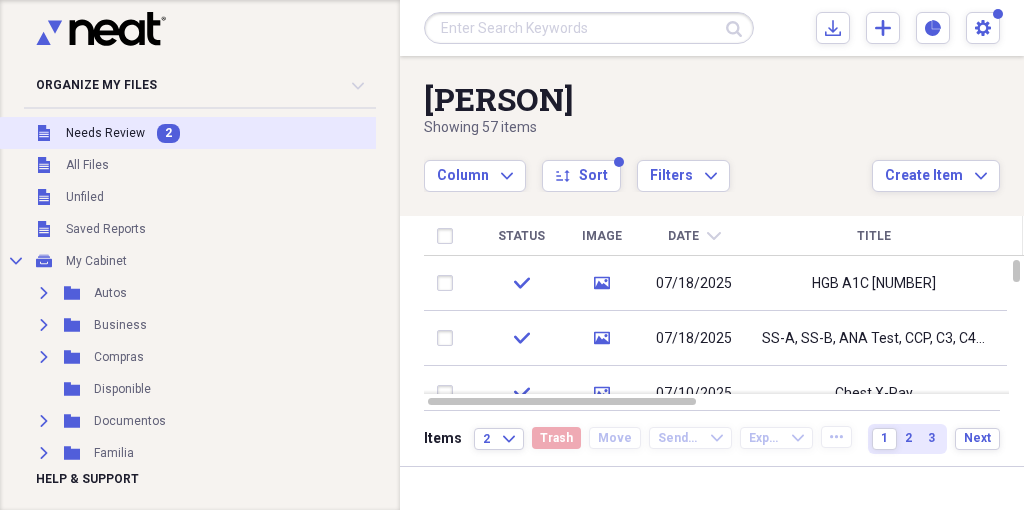 click on "Needs Review" at bounding box center (105, 133) 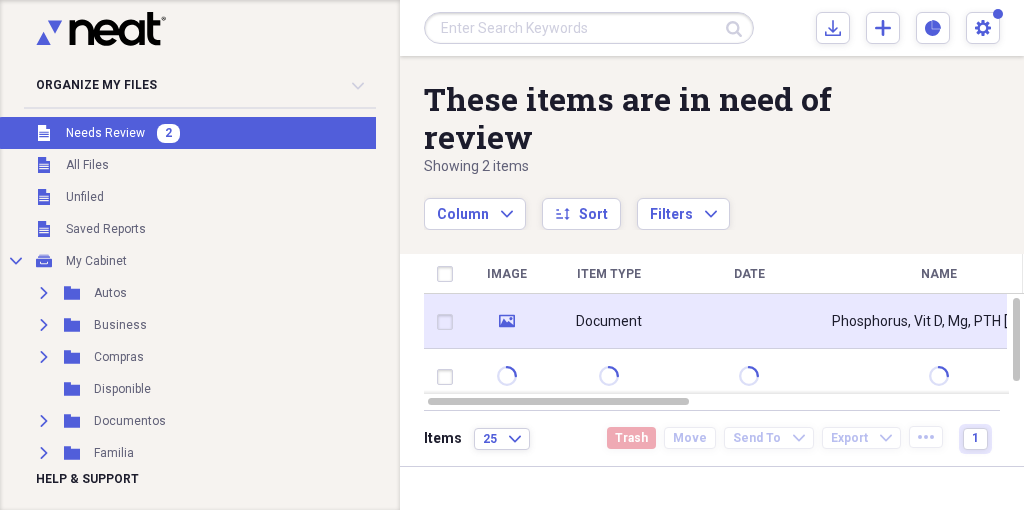 click on "Document" at bounding box center (609, 321) 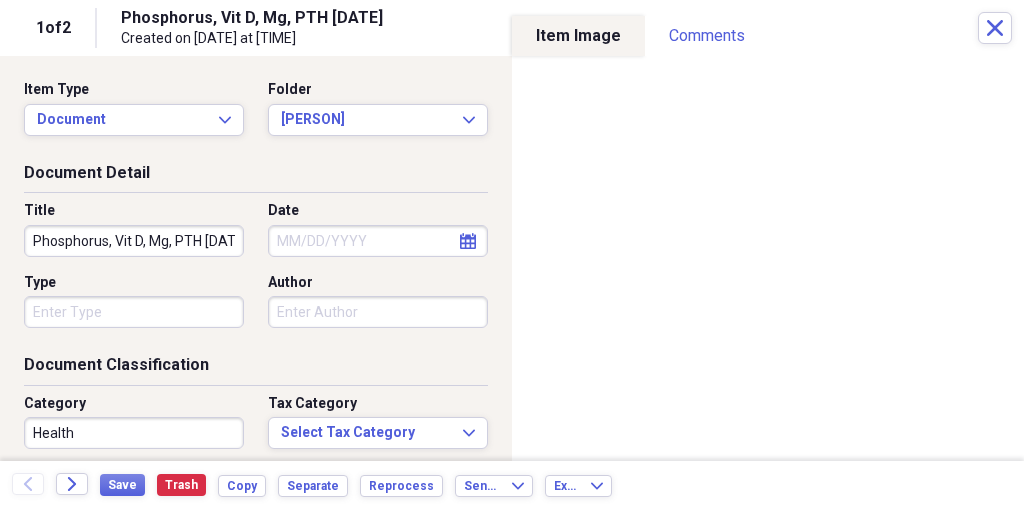 click 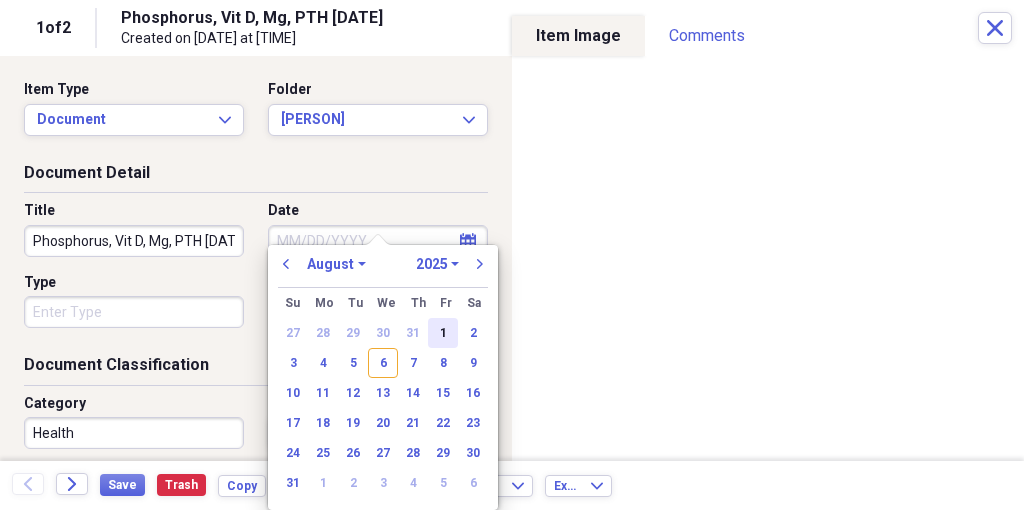 click on "1" at bounding box center [443, 333] 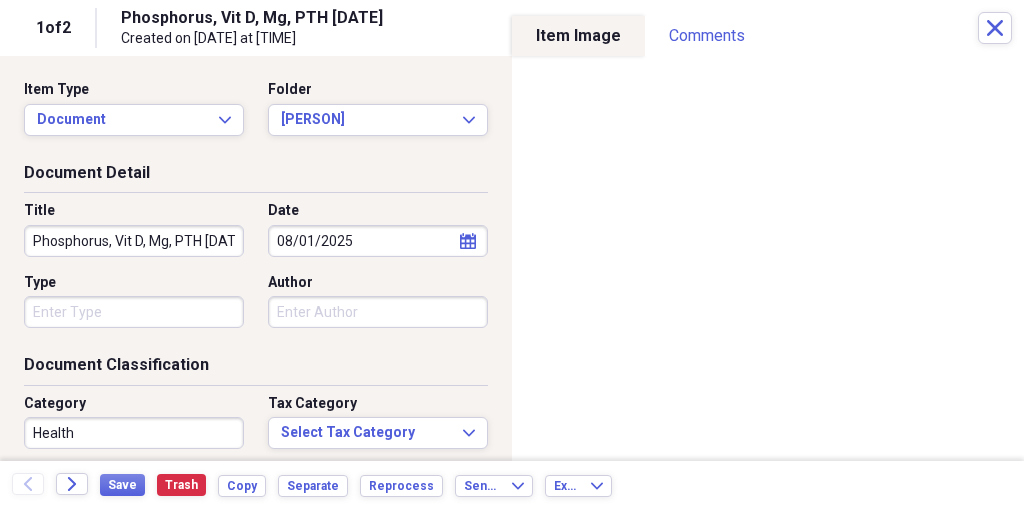 click on "Author" at bounding box center (378, 312) 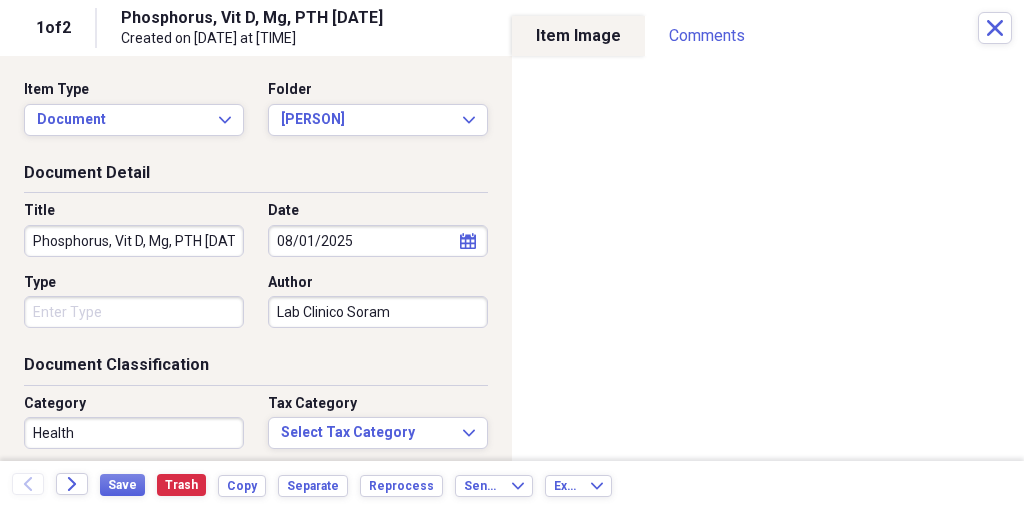 type on "Lab Clinico Soram" 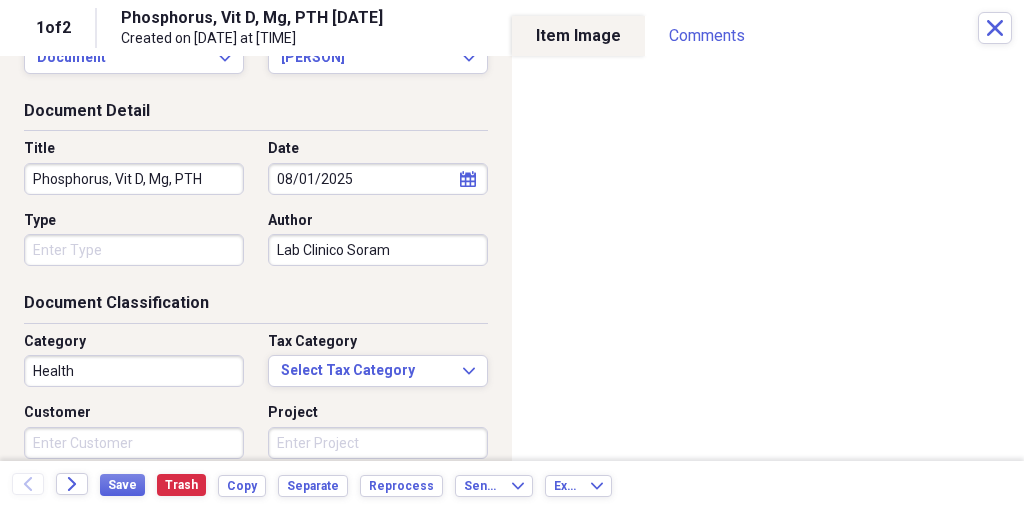 scroll, scrollTop: 65, scrollLeft: 0, axis: vertical 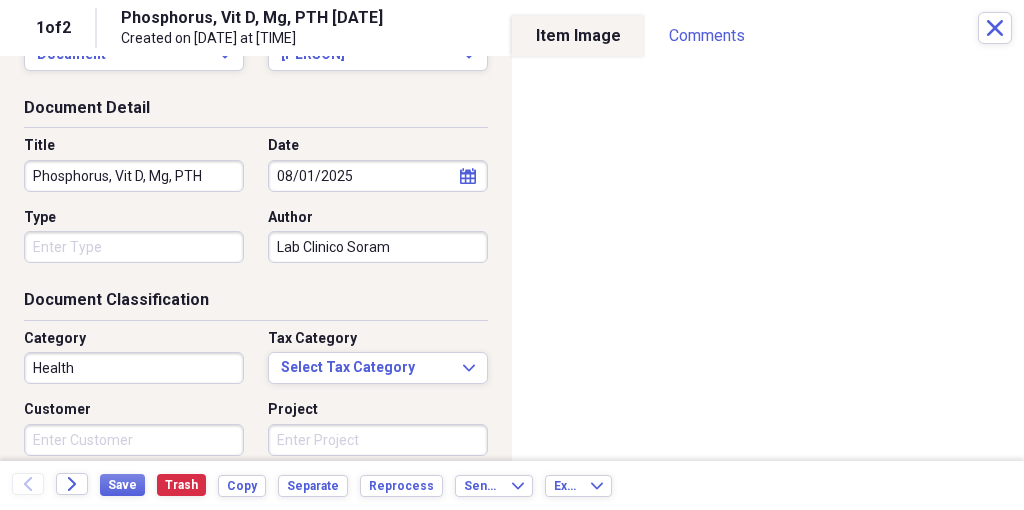 type on "Phosphorus, Vit D, Mg, PTH" 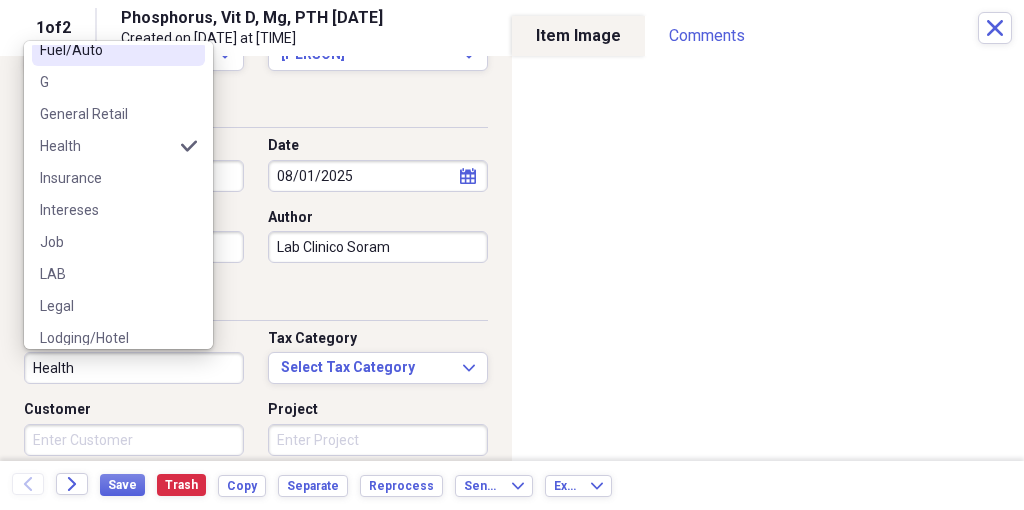 scroll, scrollTop: 509, scrollLeft: 0, axis: vertical 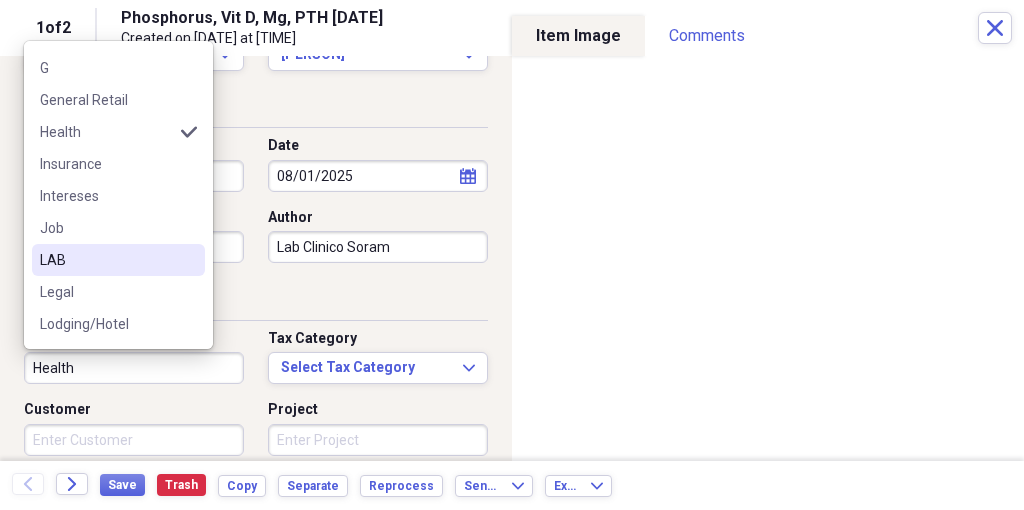 click on "LAB" at bounding box center [106, 260] 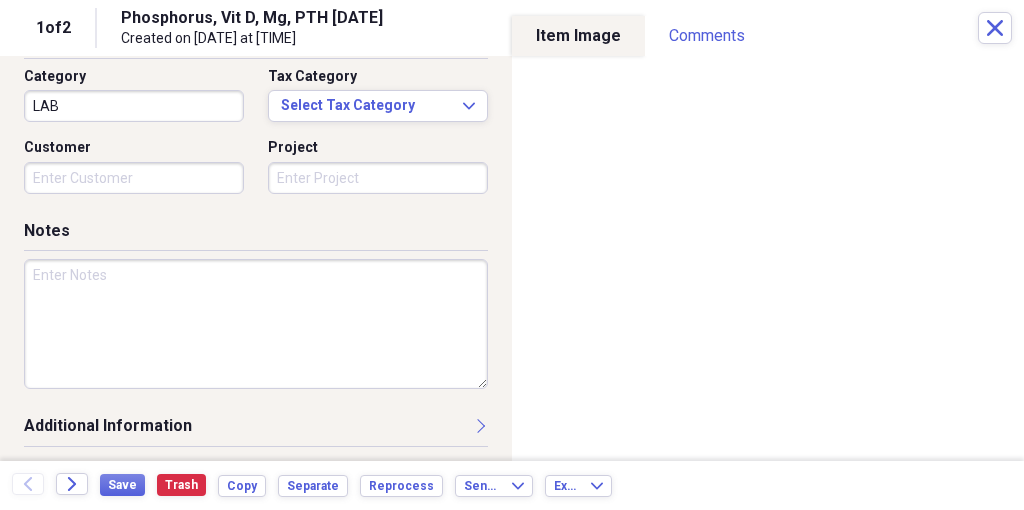 scroll, scrollTop: 326, scrollLeft: 0, axis: vertical 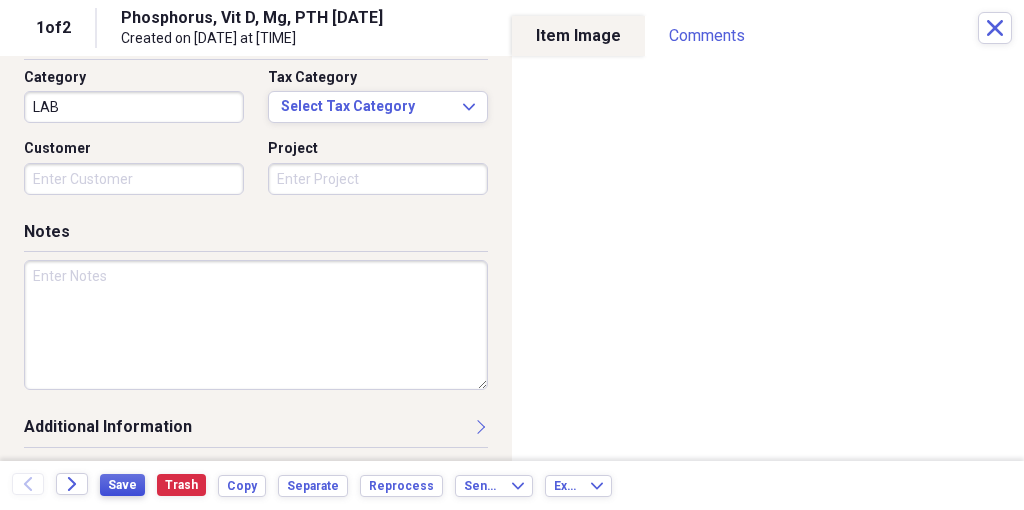 click on "Save" at bounding box center [122, 485] 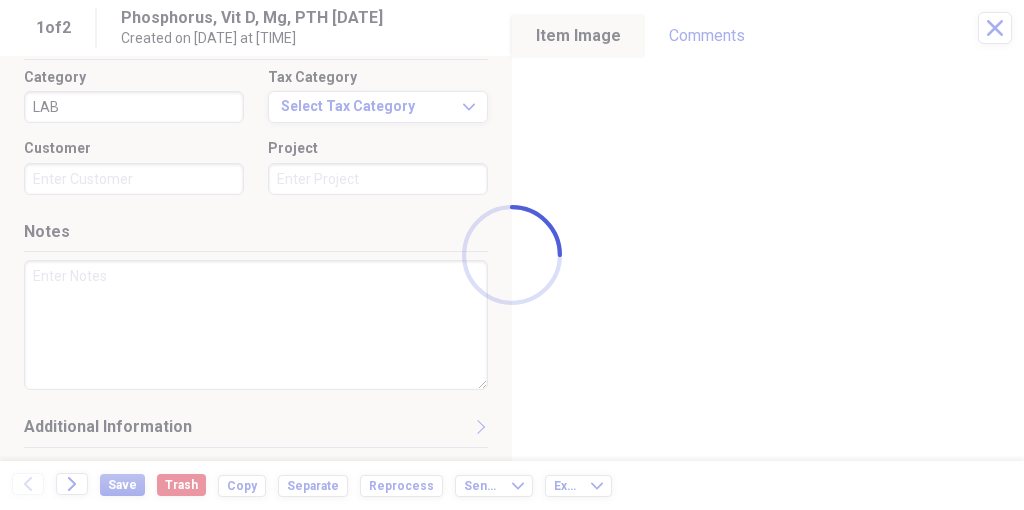 type on "Phosphorus, Vit D, Mg, PTH" 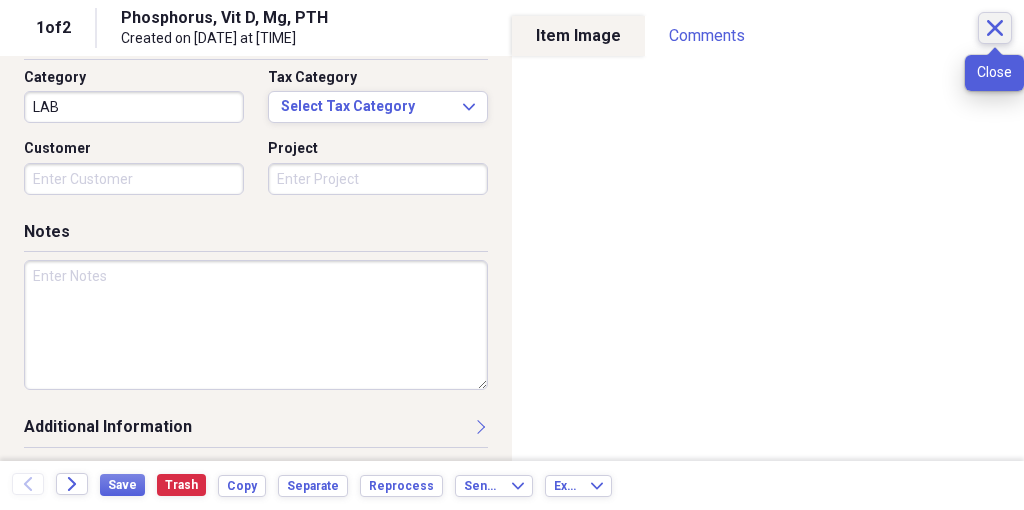 click 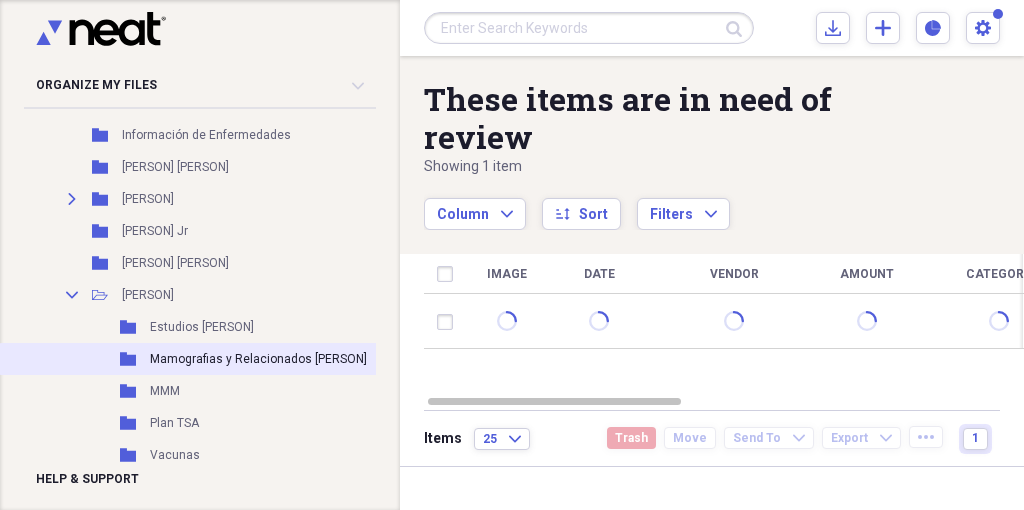 scroll, scrollTop: 493, scrollLeft: 0, axis: vertical 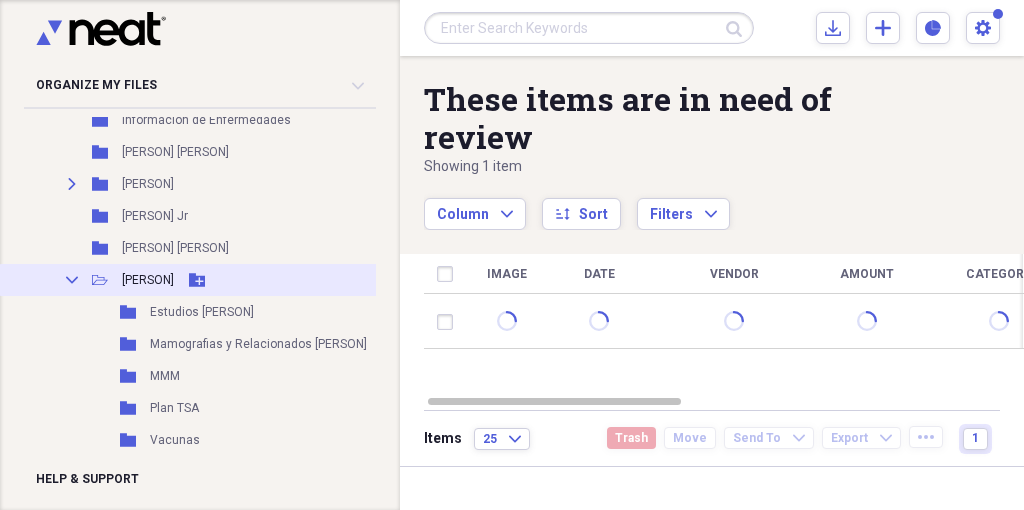 click on "[PERSON]" at bounding box center [148, 280] 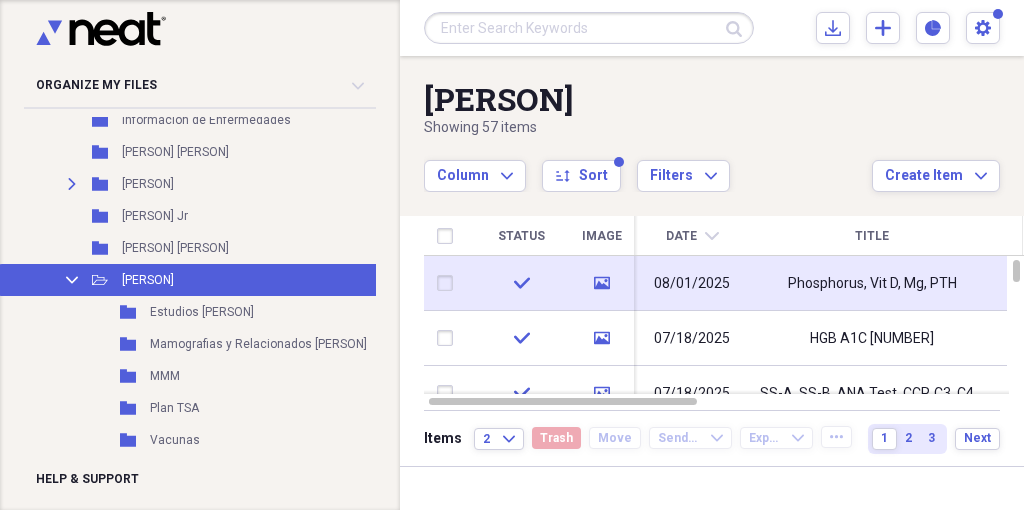 click on "Phosphorus, Vit D, Mg, PTH" at bounding box center (872, 283) 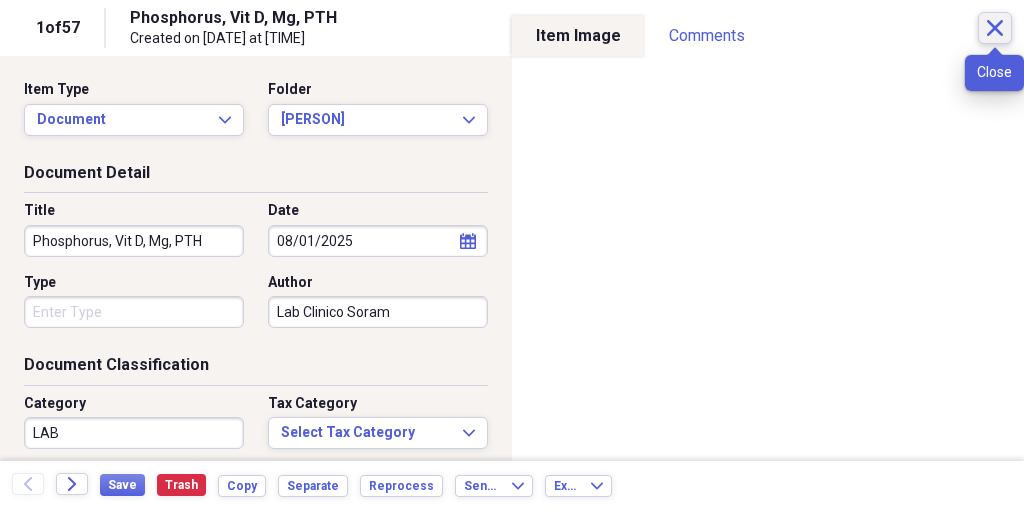 click on "Close" at bounding box center (995, 28) 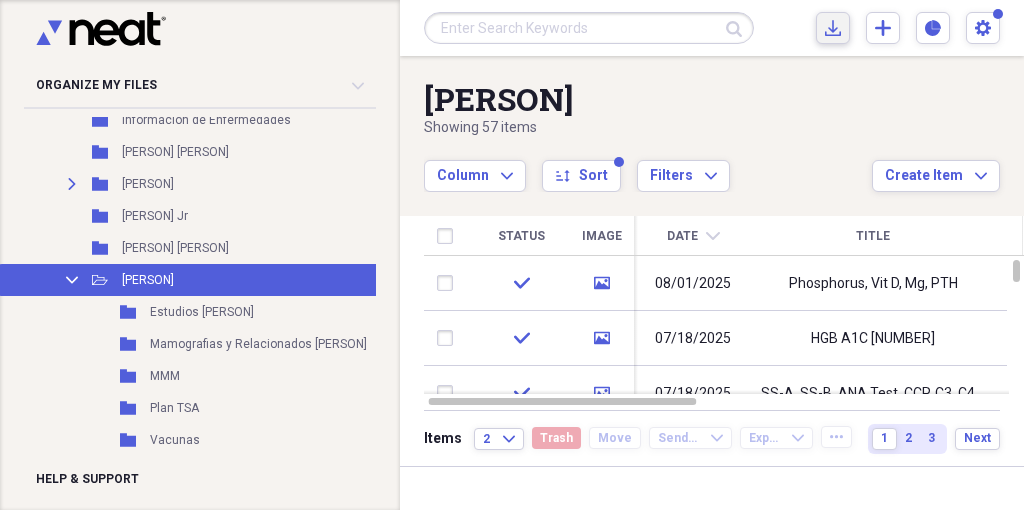 click on "Import" 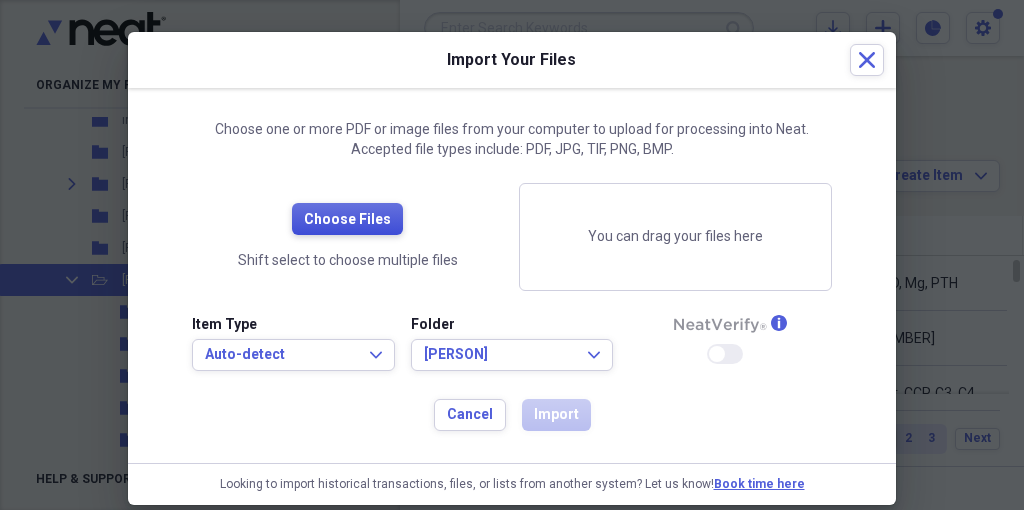 click on "Choose Files" at bounding box center [347, 220] 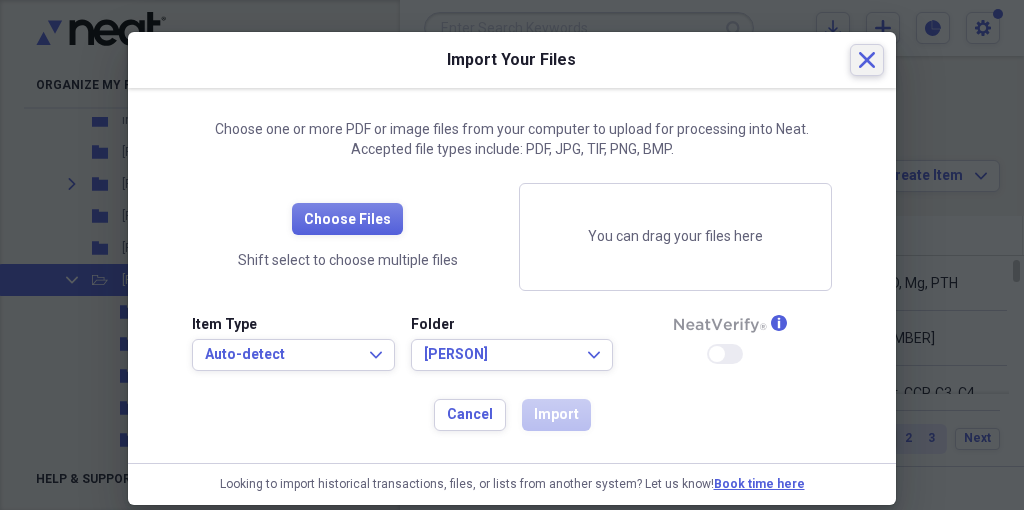 click on "Close" 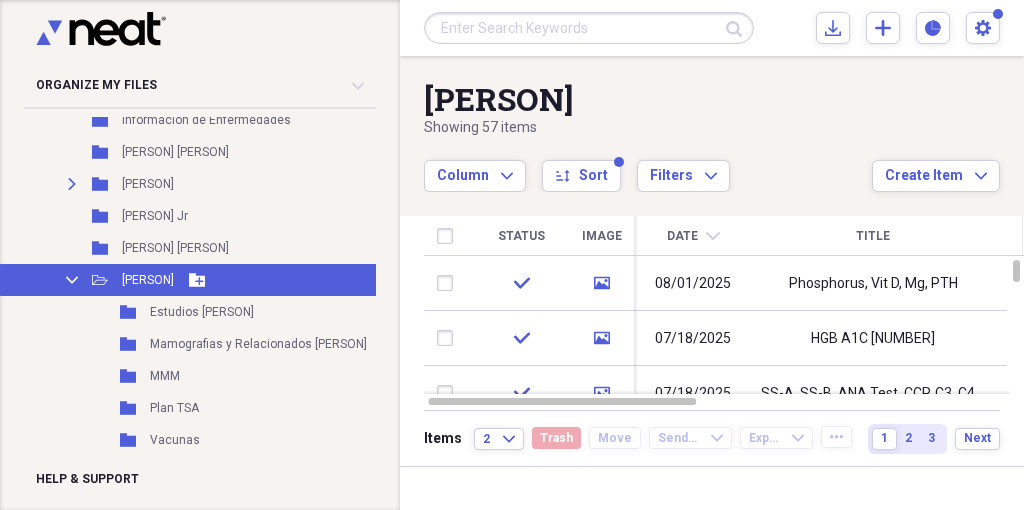 click on "Collapse" 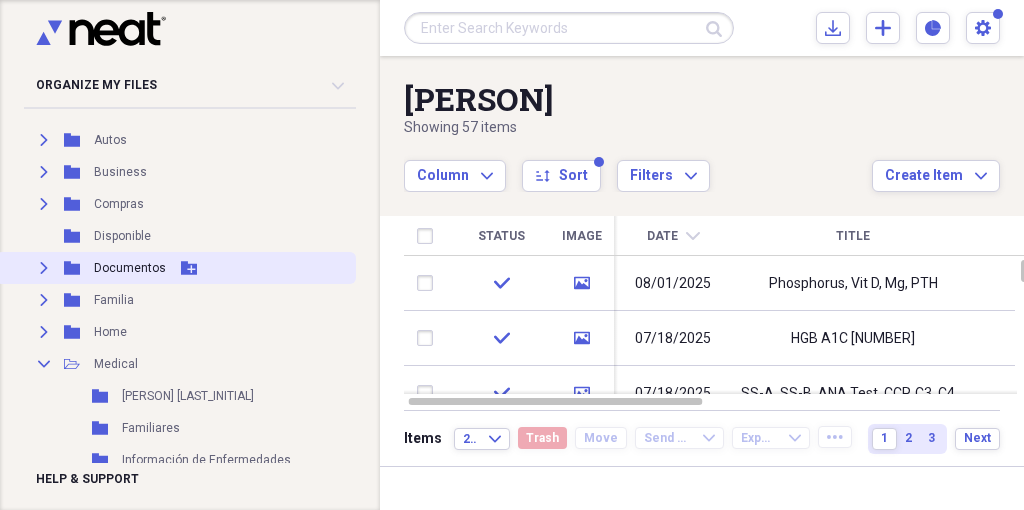 scroll, scrollTop: 156, scrollLeft: 0, axis: vertical 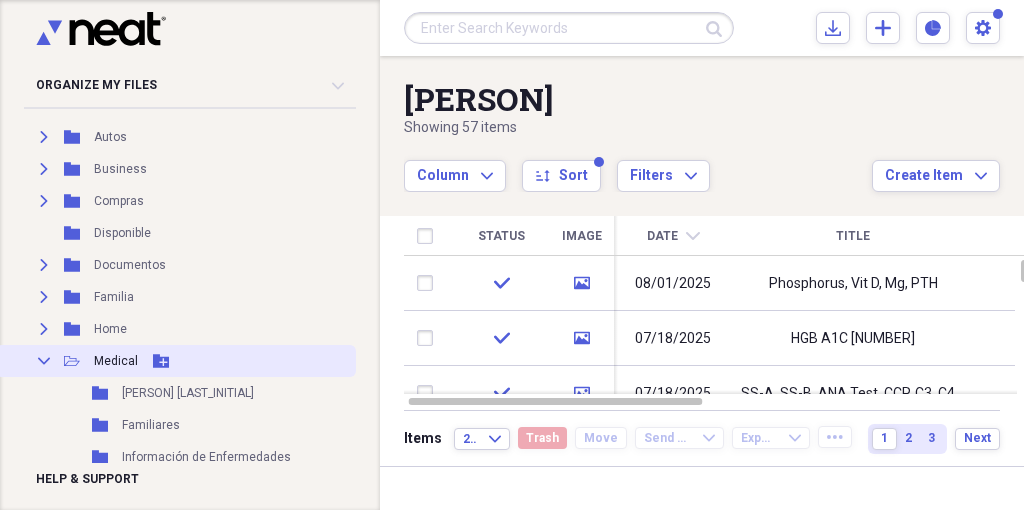 click on "Collapse" at bounding box center [44, 361] 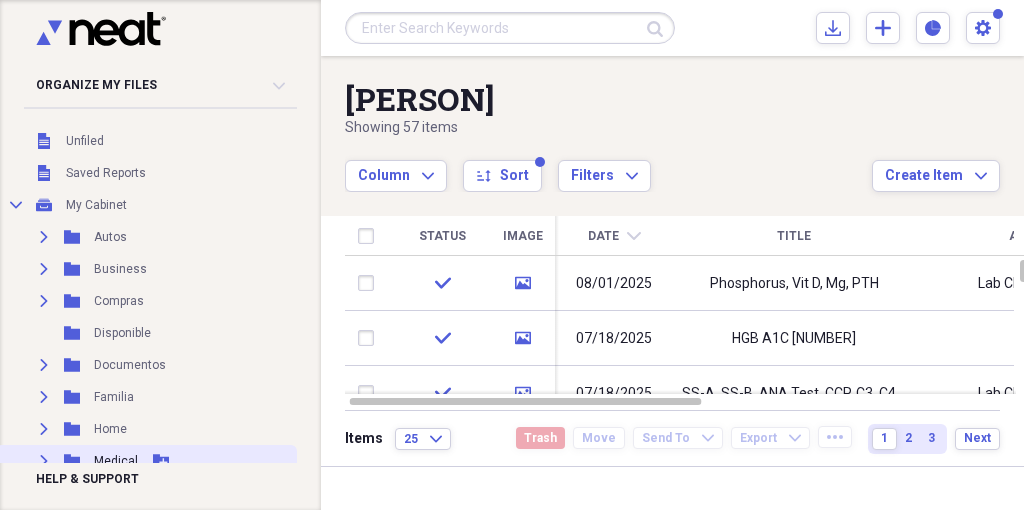 scroll, scrollTop: 38, scrollLeft: 0, axis: vertical 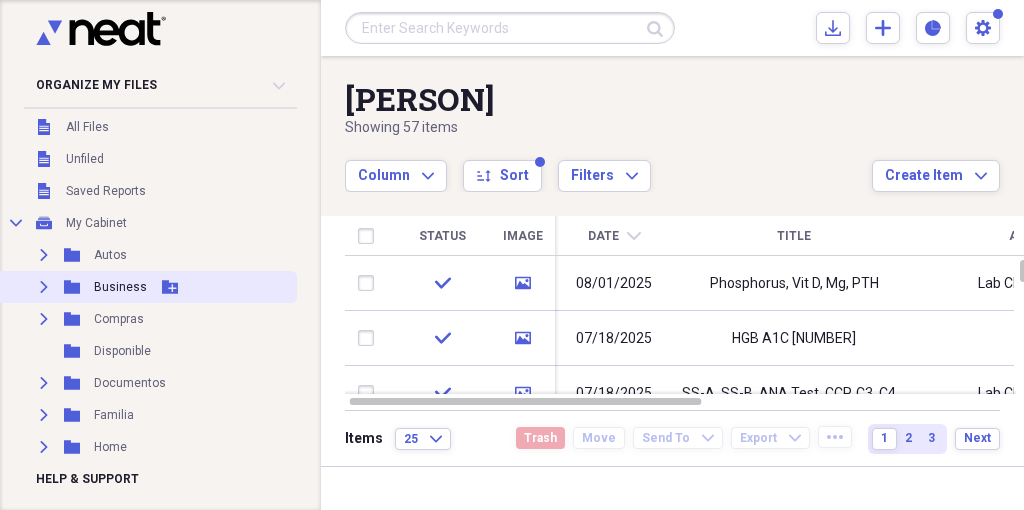 click on "Expand" 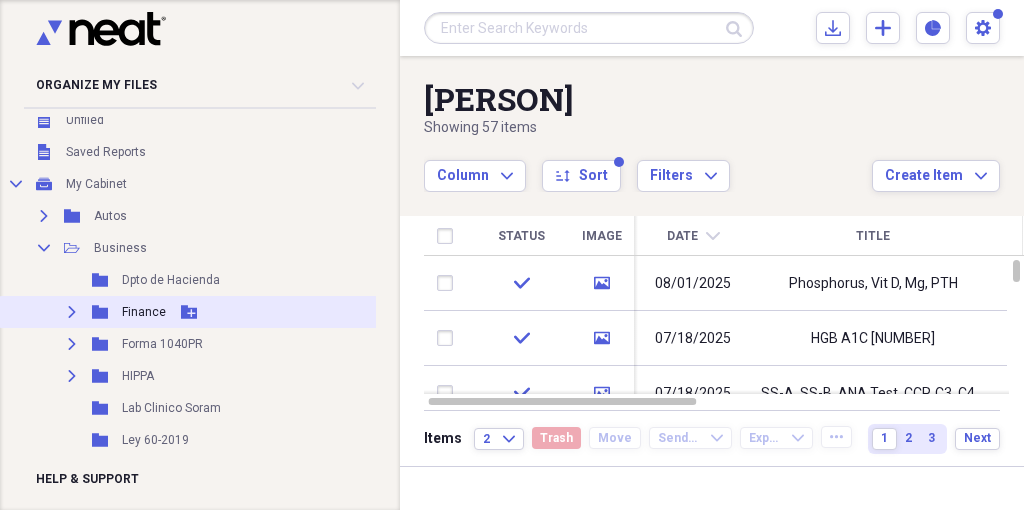 scroll, scrollTop: 93, scrollLeft: 0, axis: vertical 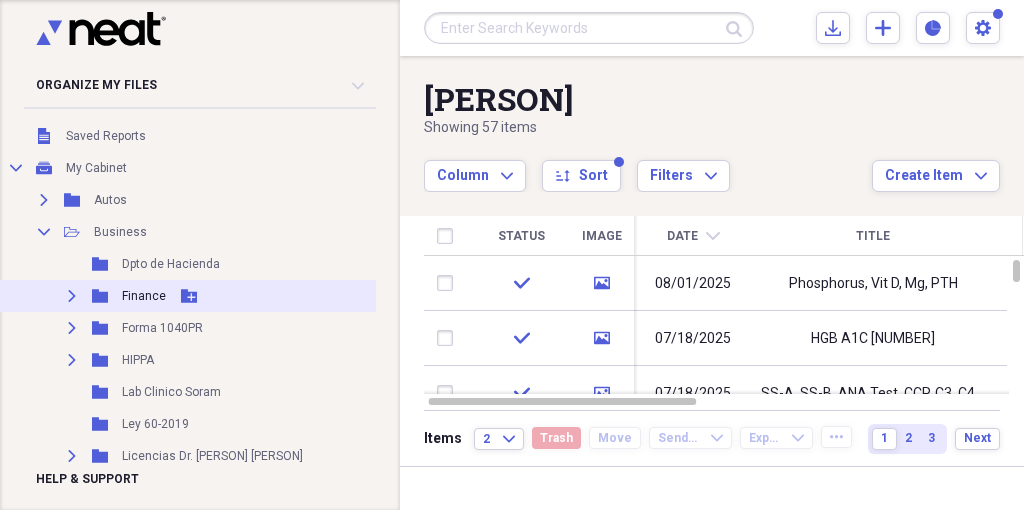 click on "Expand" 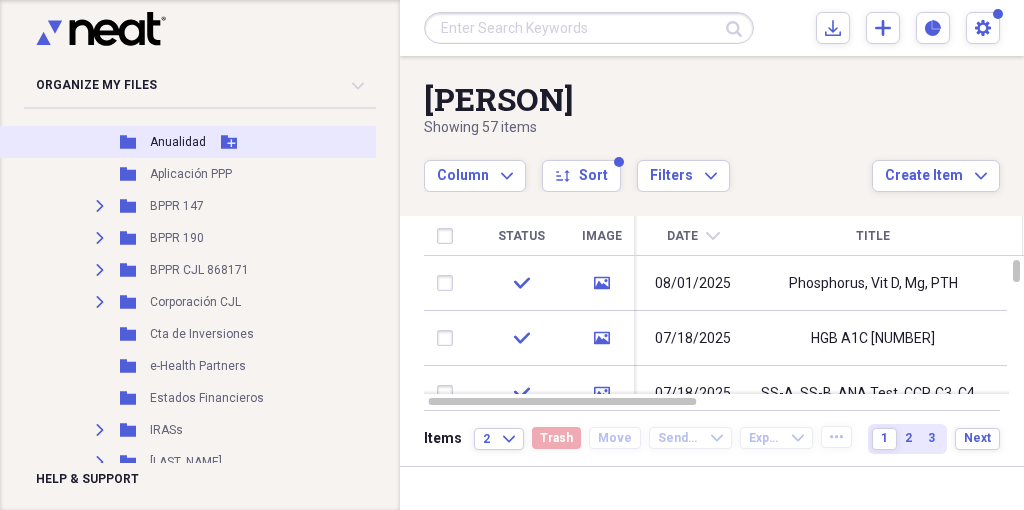 scroll, scrollTop: 279, scrollLeft: 0, axis: vertical 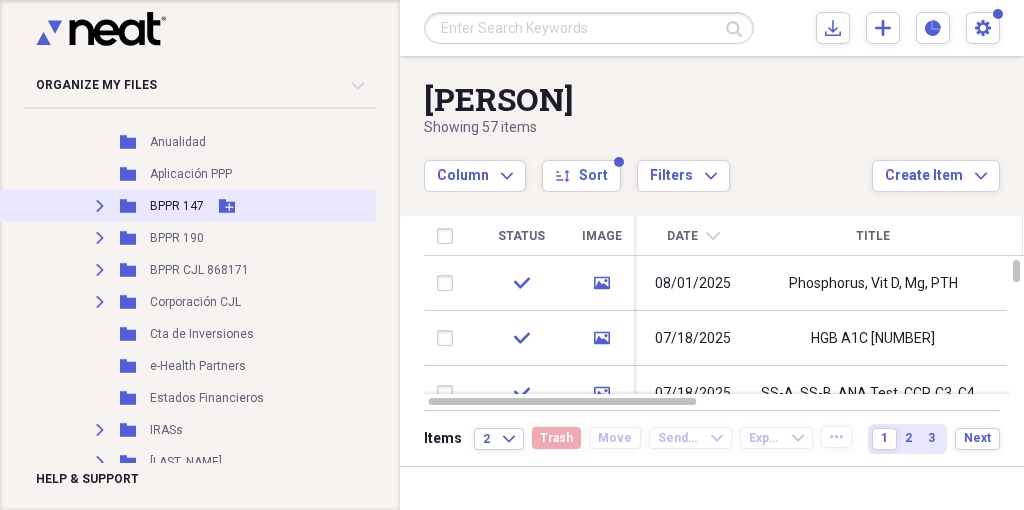 click 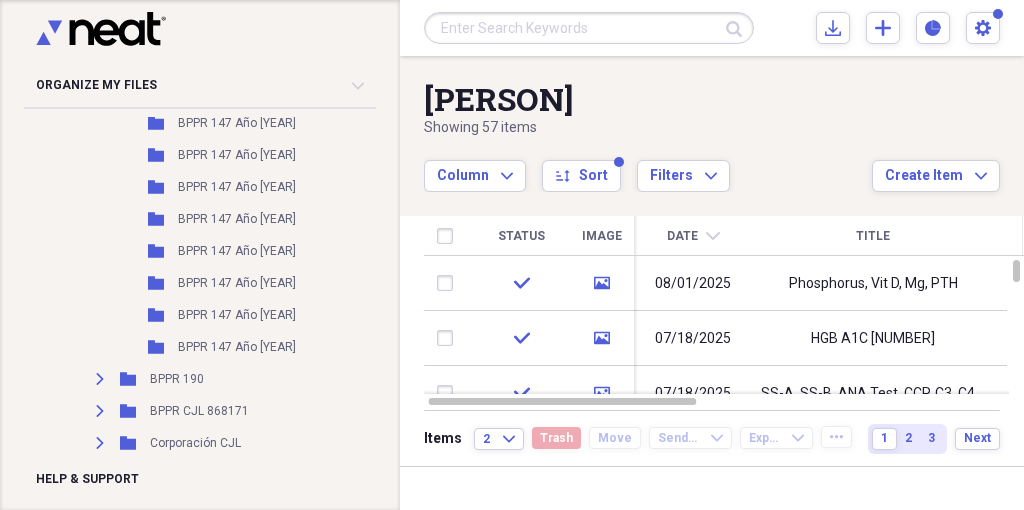 scroll, scrollTop: 568, scrollLeft: 0, axis: vertical 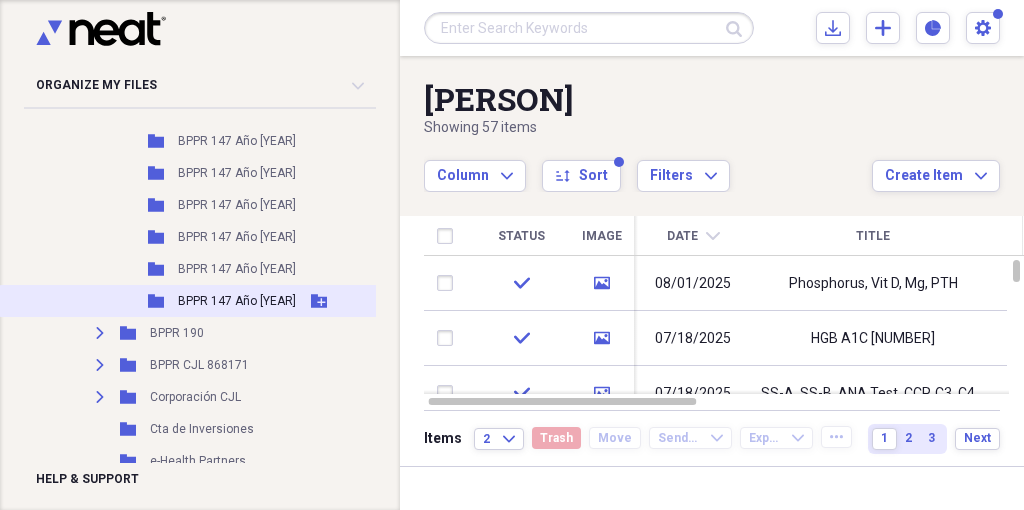 click on "BPPR 147 Año [YEAR]" at bounding box center [237, 301] 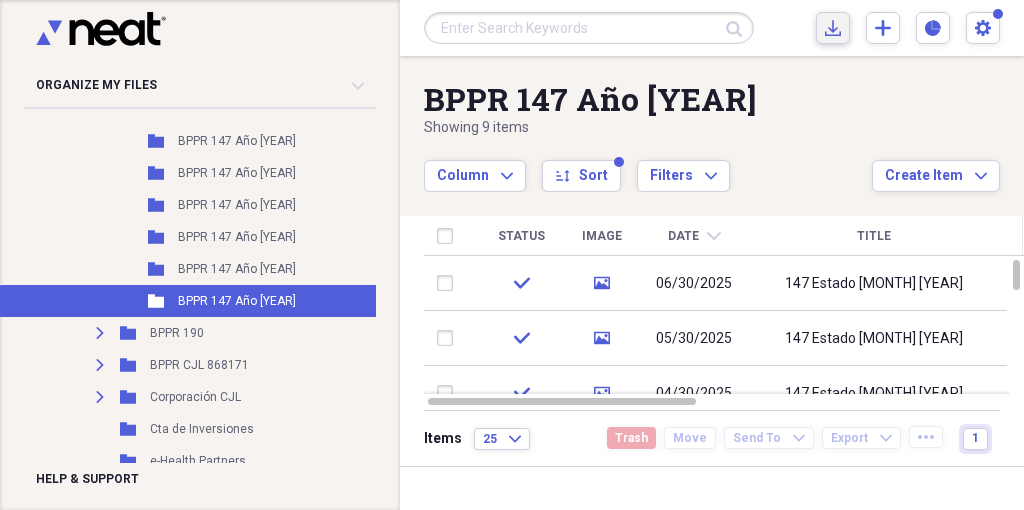 click on "Import" 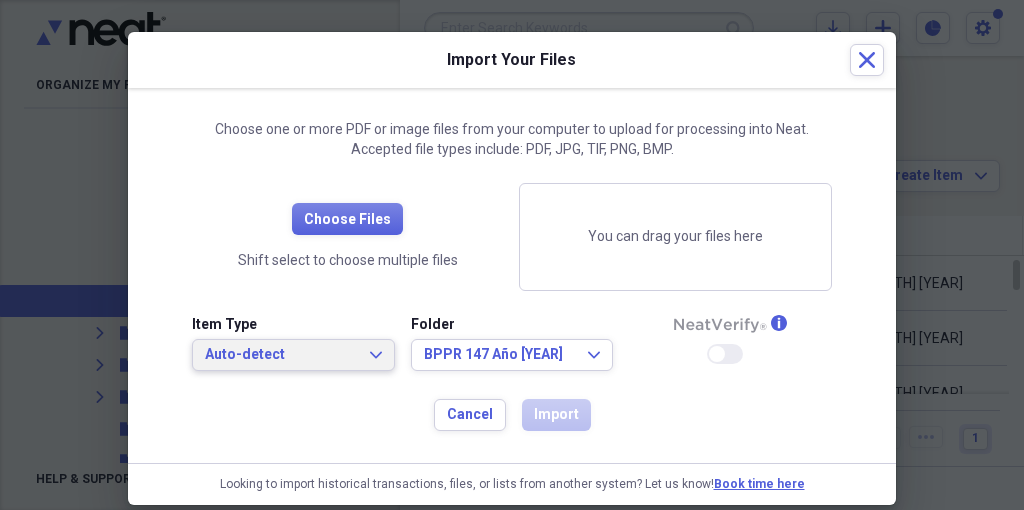 click on "Auto-detect" at bounding box center (281, 355) 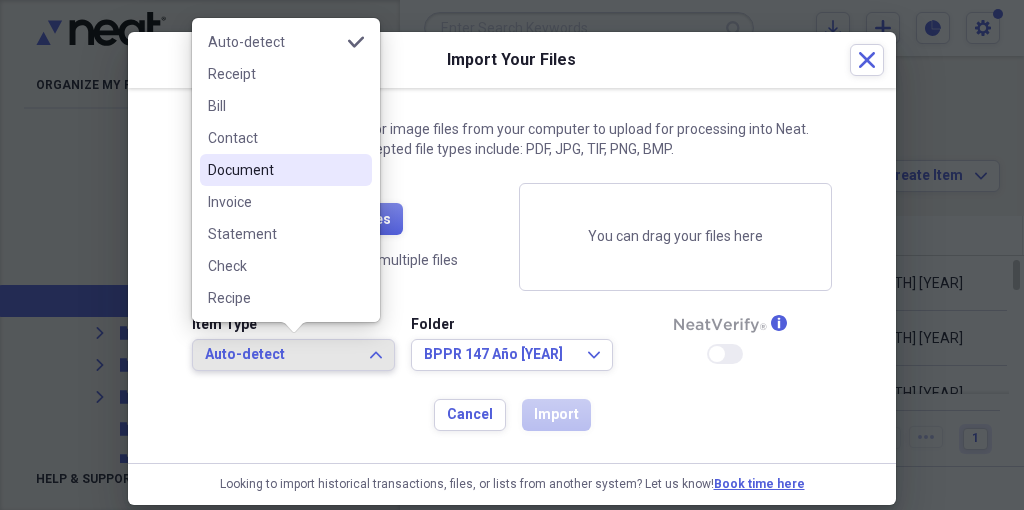 click on "Document" at bounding box center (274, 170) 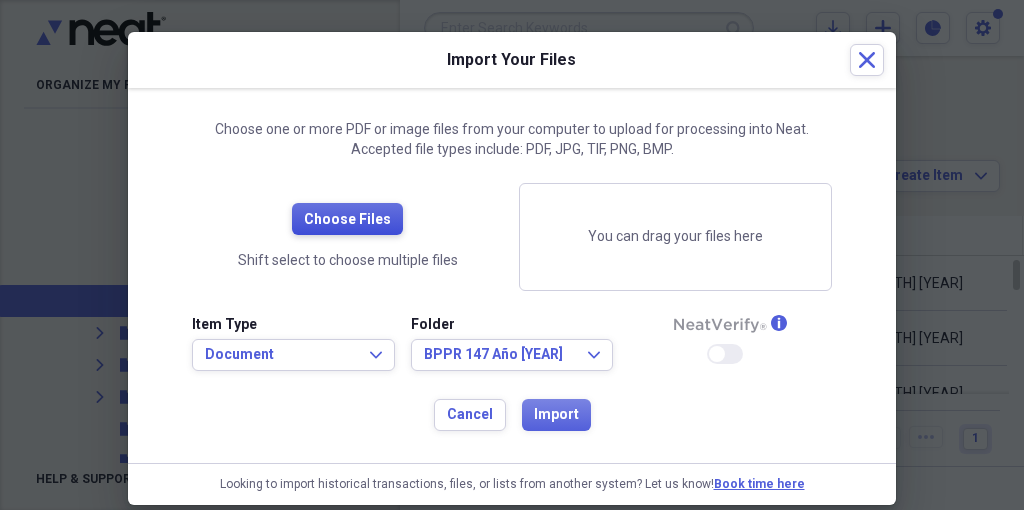 click on "Choose Files" at bounding box center (347, 220) 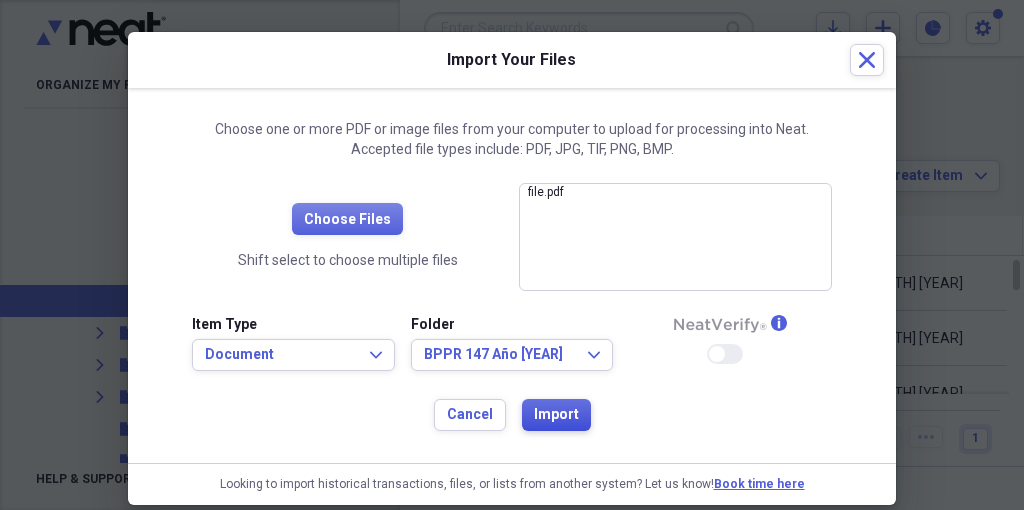 click on "Import" at bounding box center [556, 415] 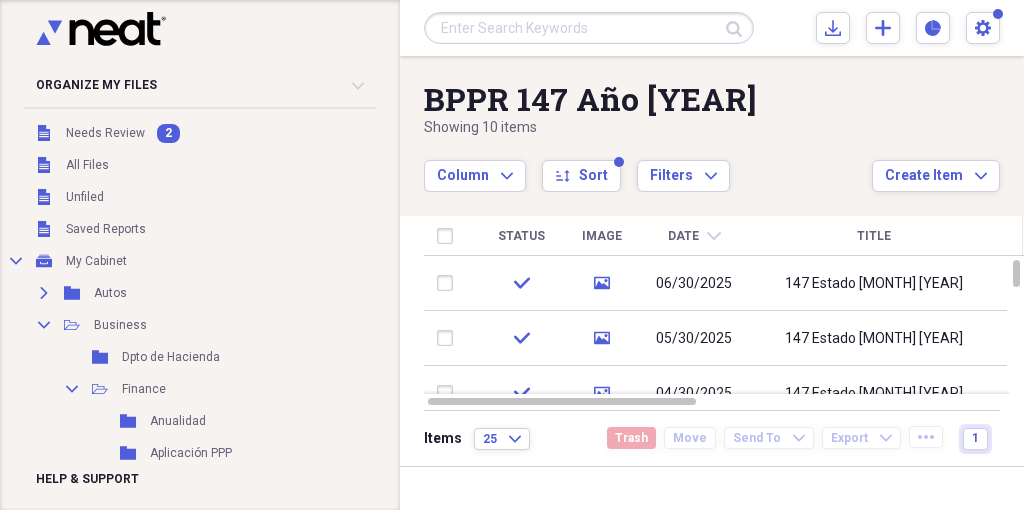 scroll, scrollTop: 0, scrollLeft: 0, axis: both 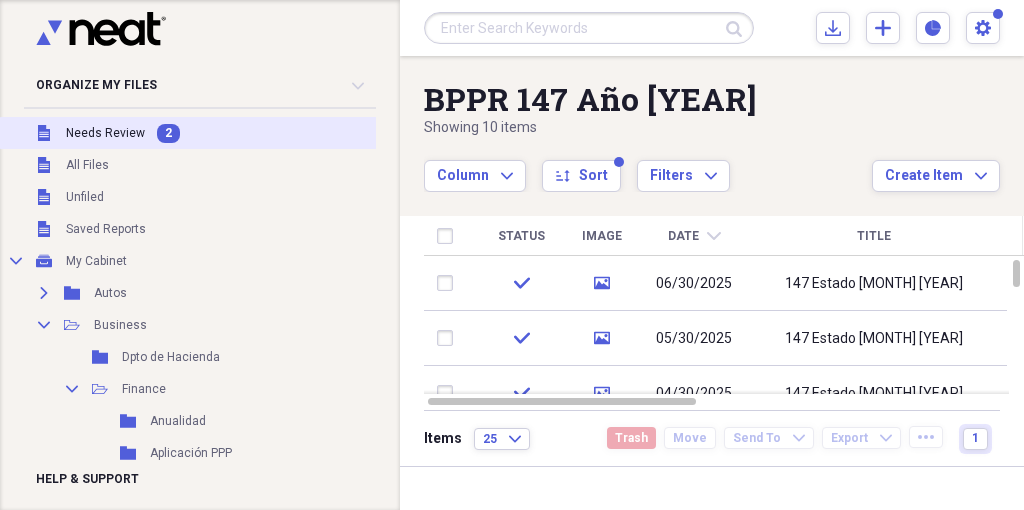 click on "Unfiled Needs Review 2" at bounding box center [210, 133] 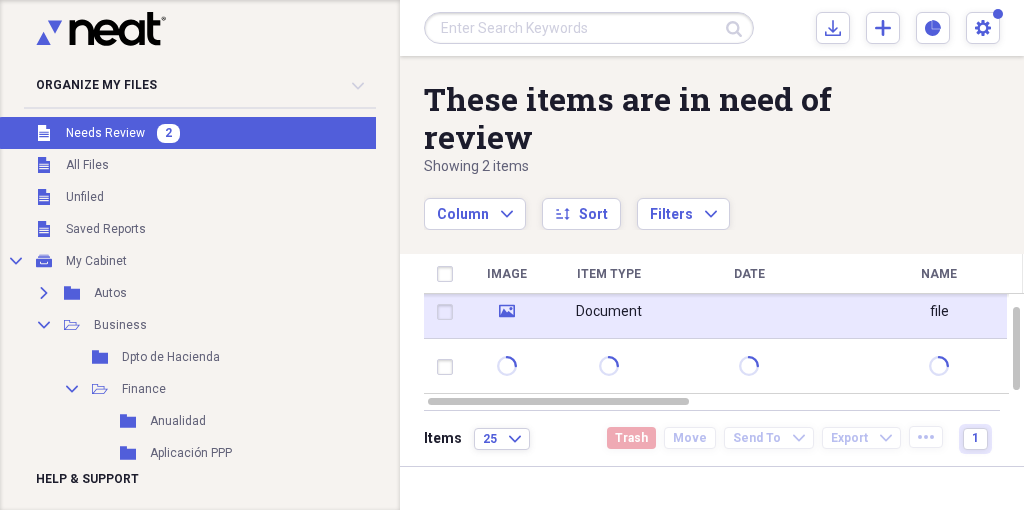 click on "Document" at bounding box center (609, 312) 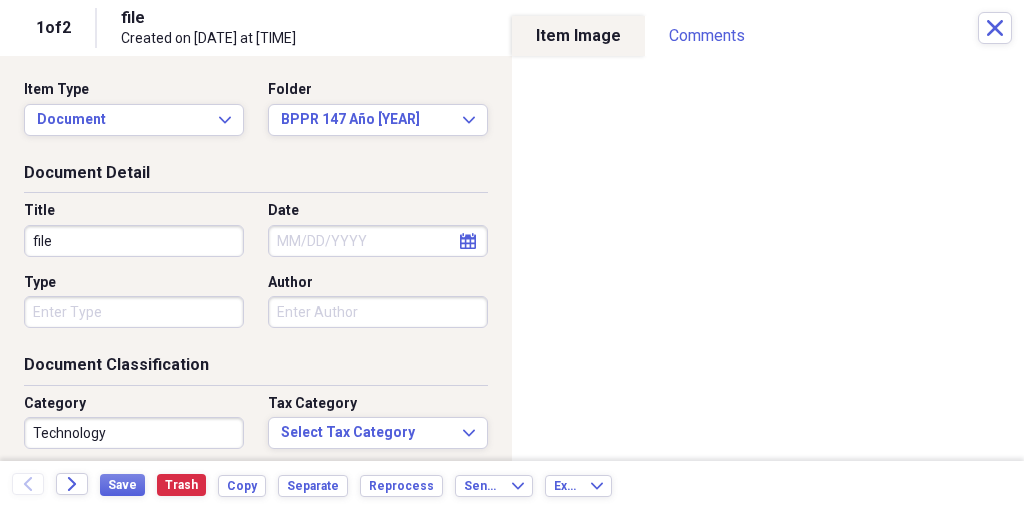 click on "Author" at bounding box center (378, 312) 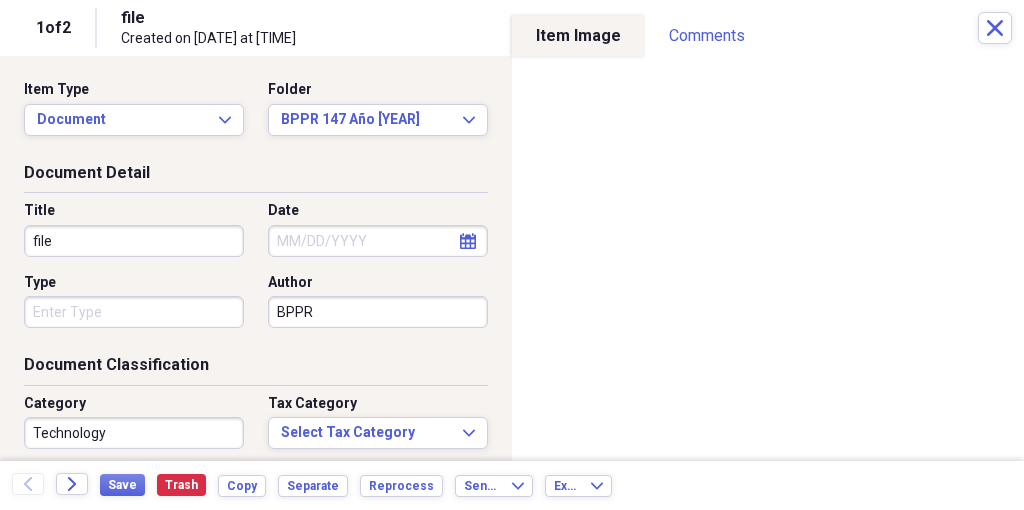 type on "BPPR" 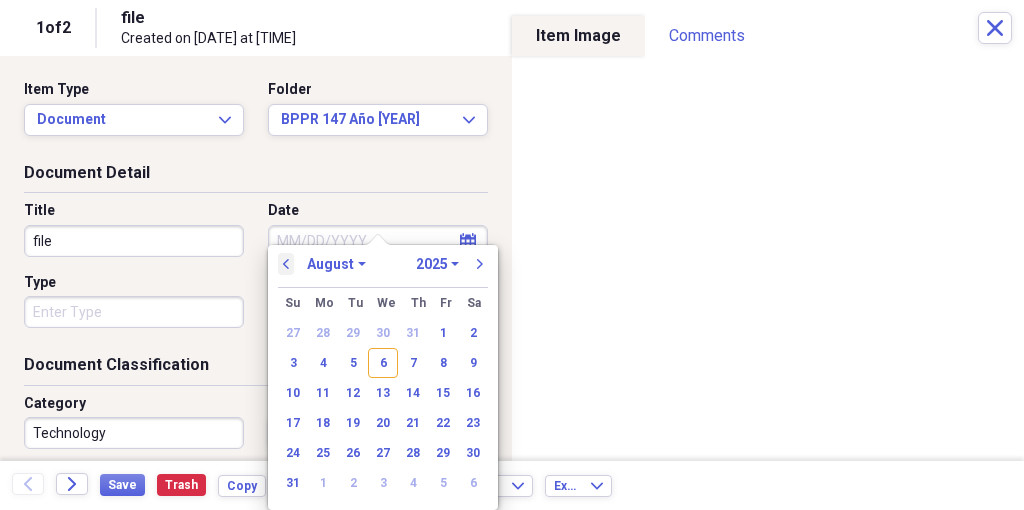 click on "previous" at bounding box center (286, 264) 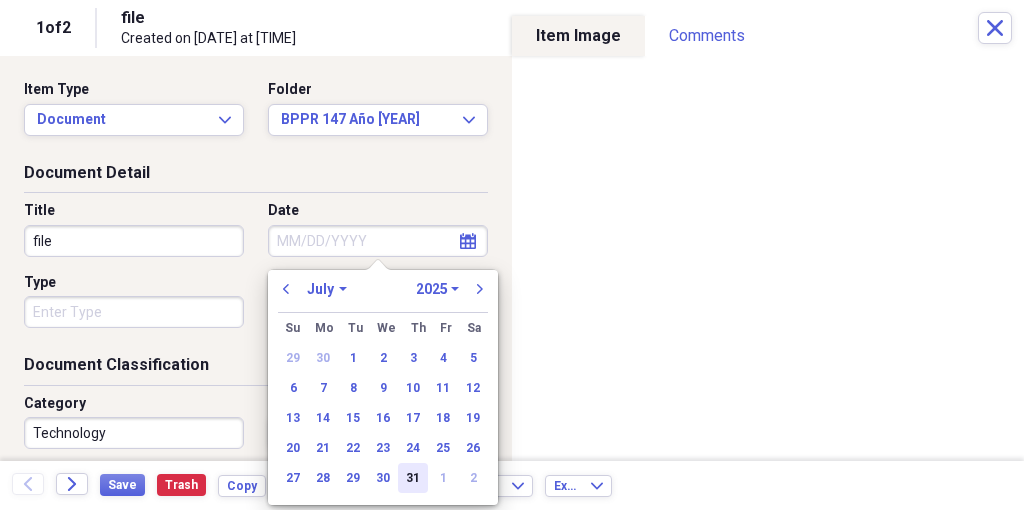 click on "31" at bounding box center [413, 478] 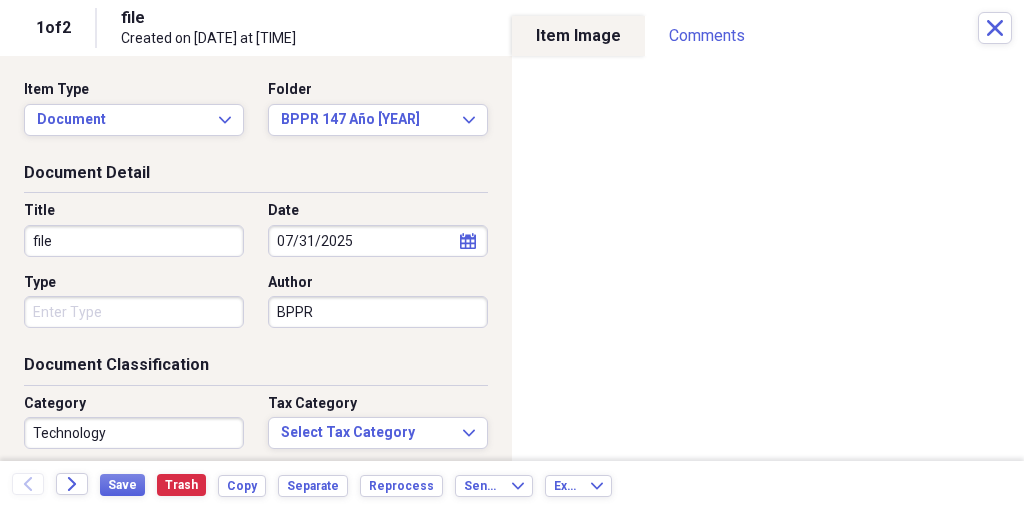 click on "file" at bounding box center [134, 241] 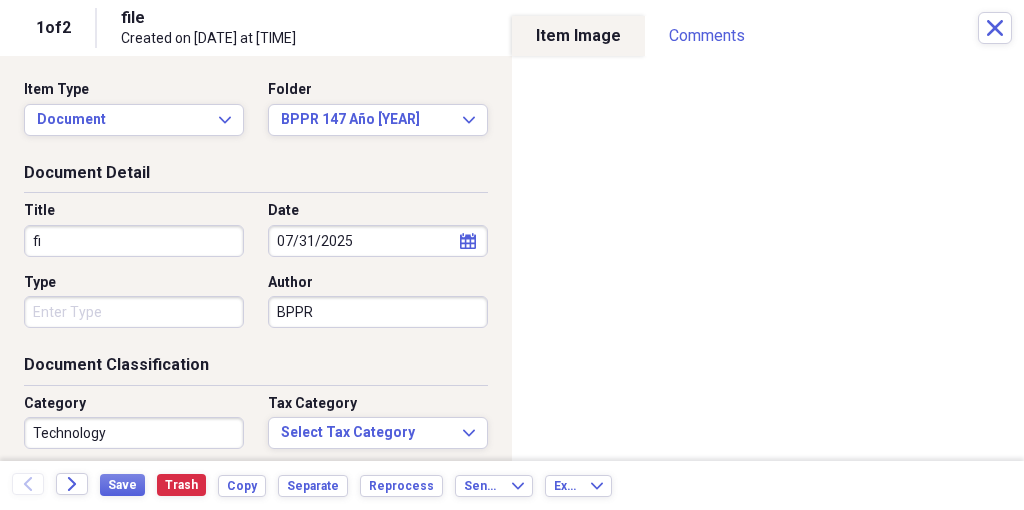 type on "f" 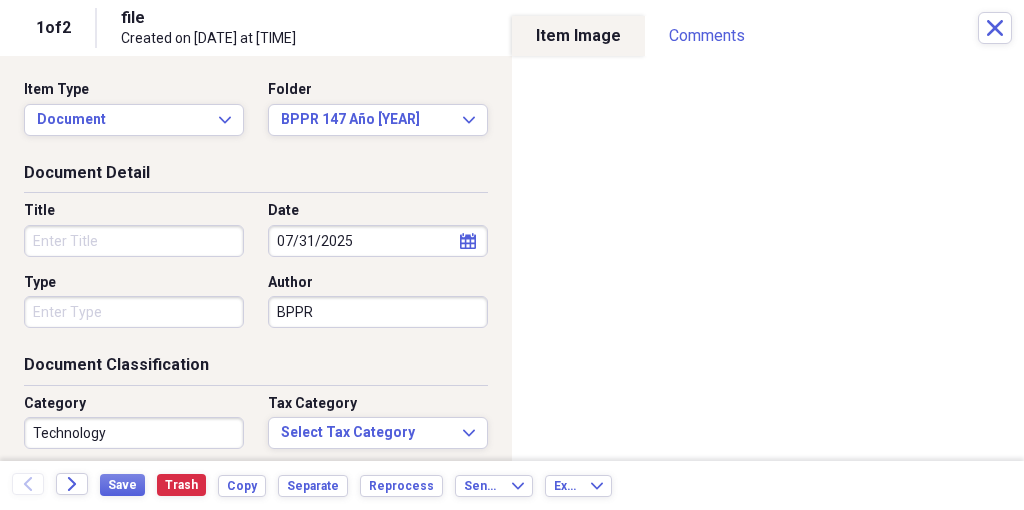 scroll, scrollTop: 88, scrollLeft: 0, axis: vertical 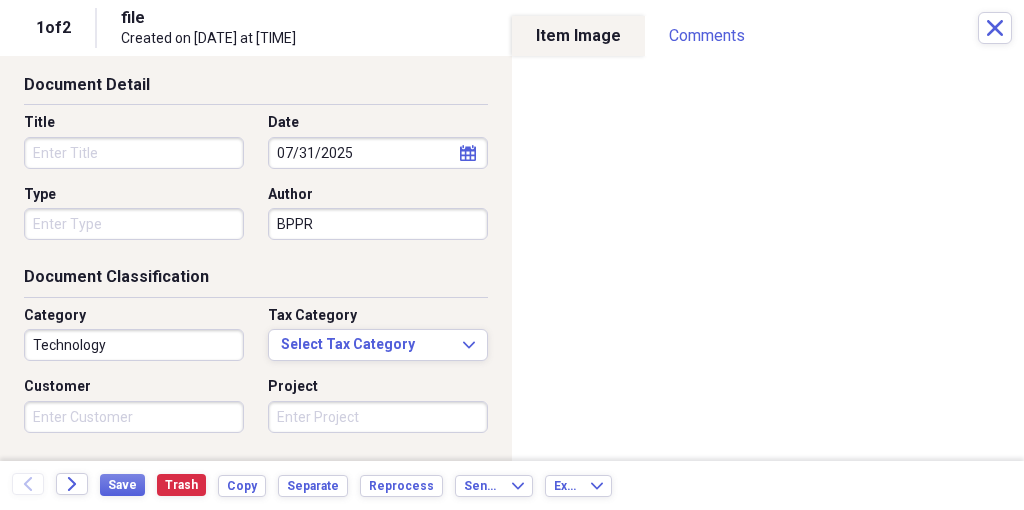 type 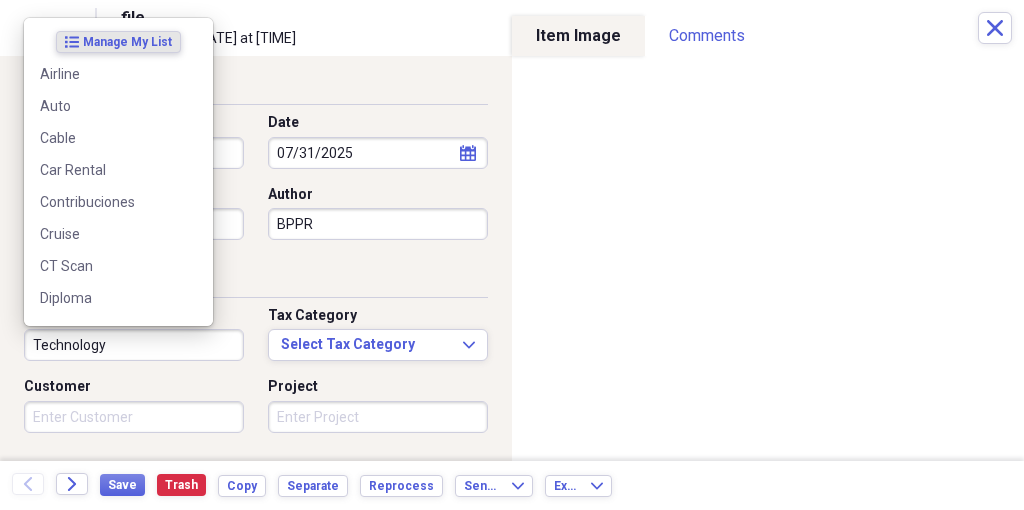 drag, startPoint x: 115, startPoint y: 344, endPoint x: 11, endPoint y: 343, distance: 104.00481 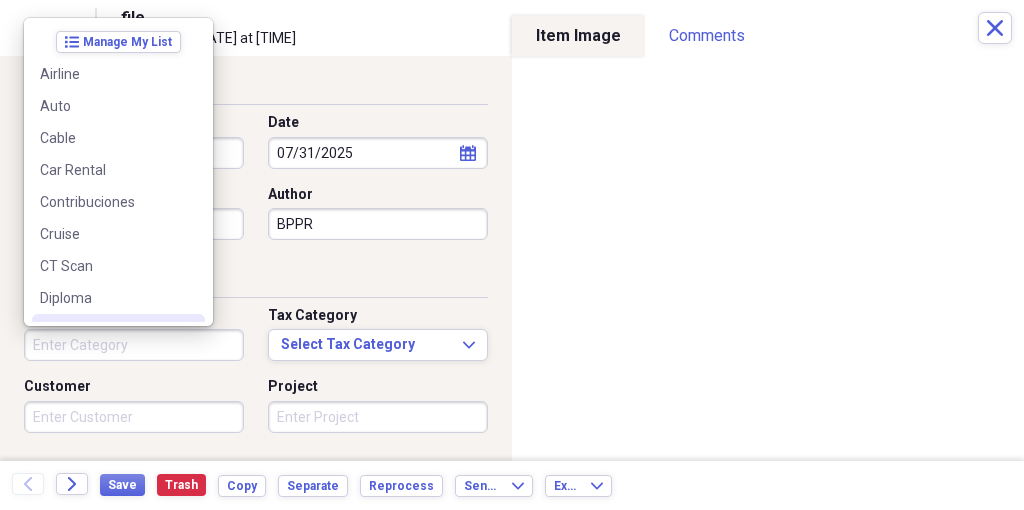 type 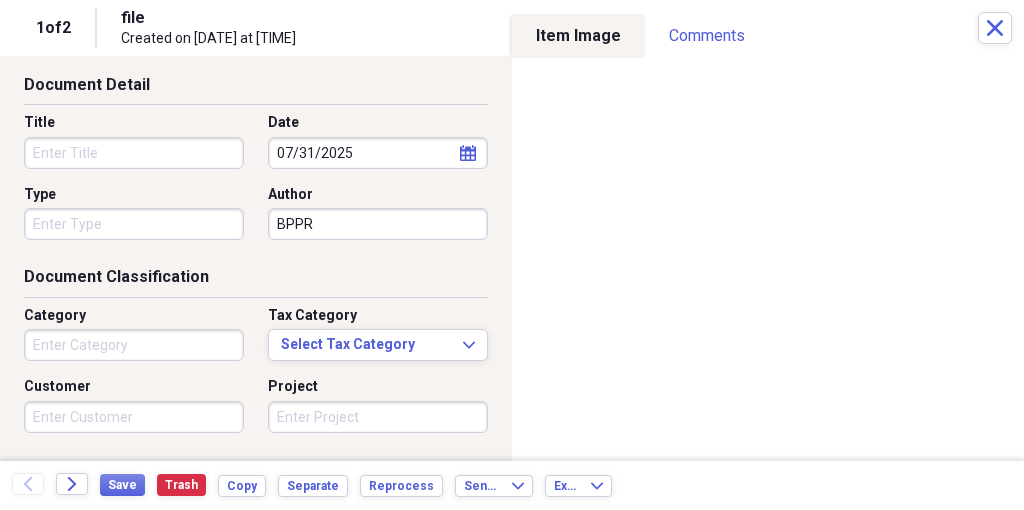 click on "Document Classification" at bounding box center [256, 281] 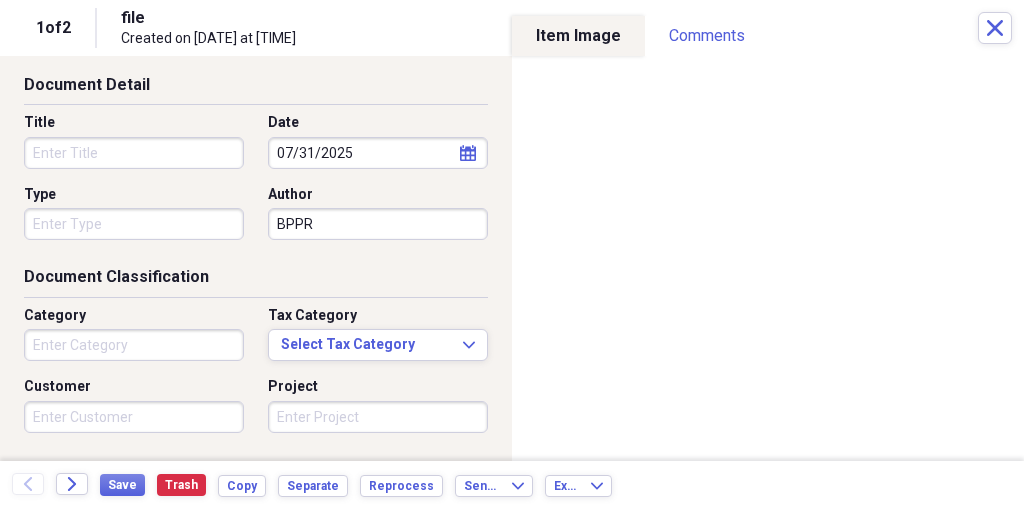 scroll, scrollTop: 89, scrollLeft: 0, axis: vertical 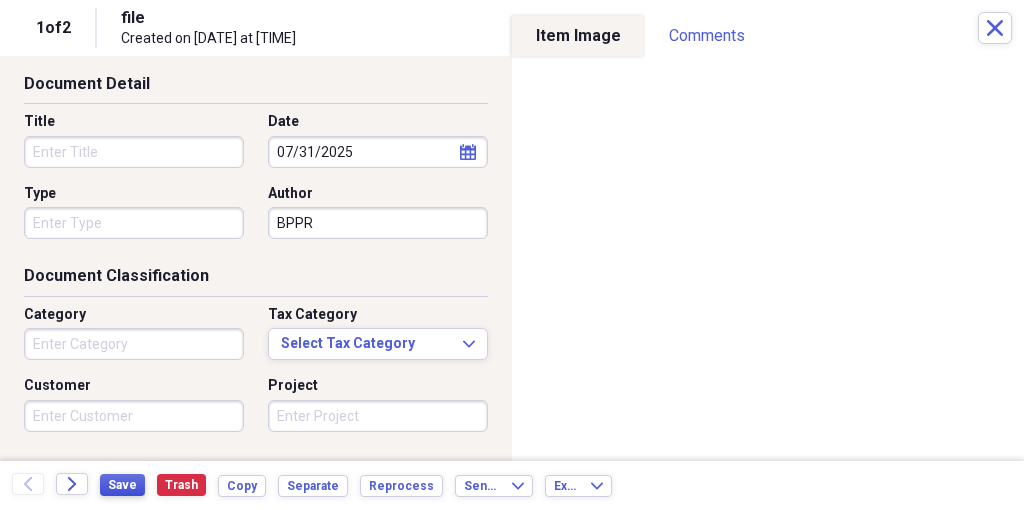 click on "Save" at bounding box center (122, 485) 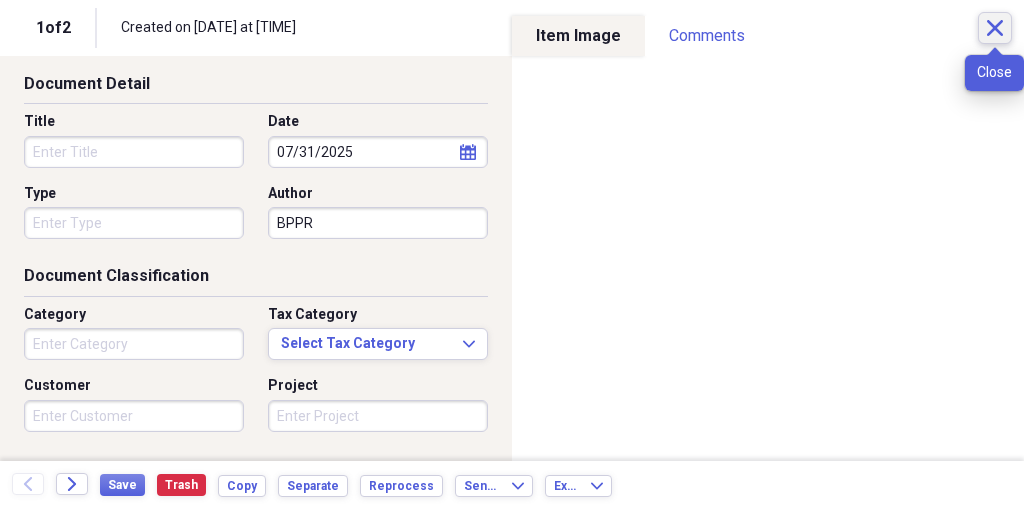 click 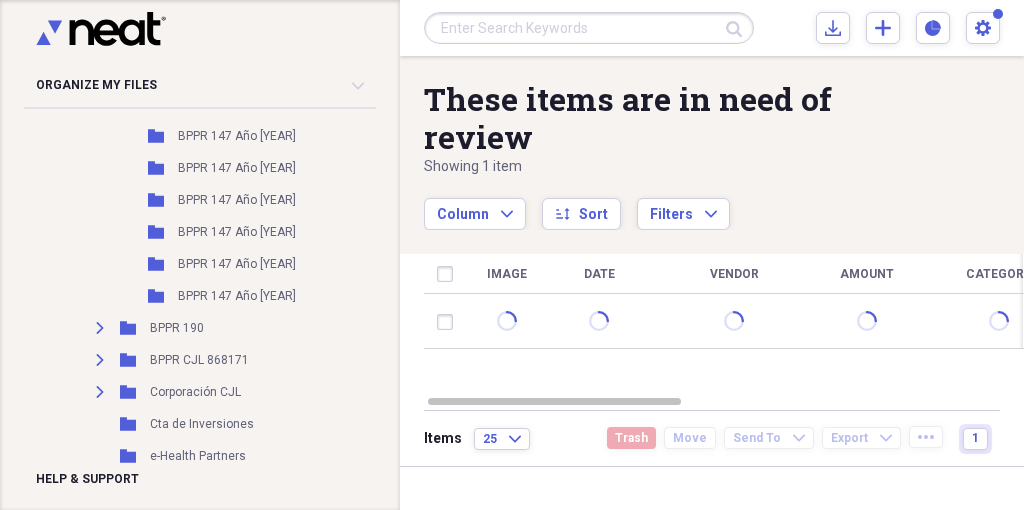 scroll, scrollTop: 612, scrollLeft: 0, axis: vertical 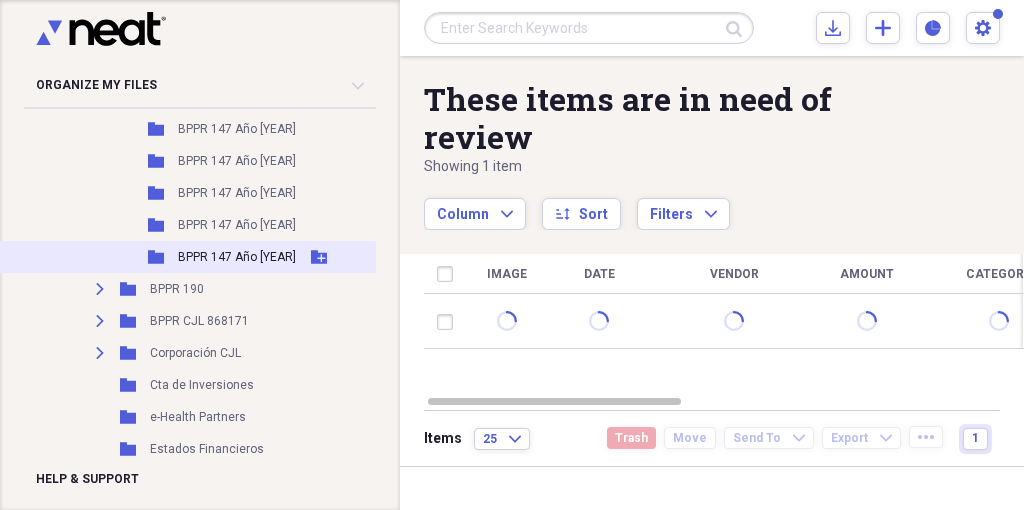click on "BPPR 147 Año [YEAR]" at bounding box center [237, 257] 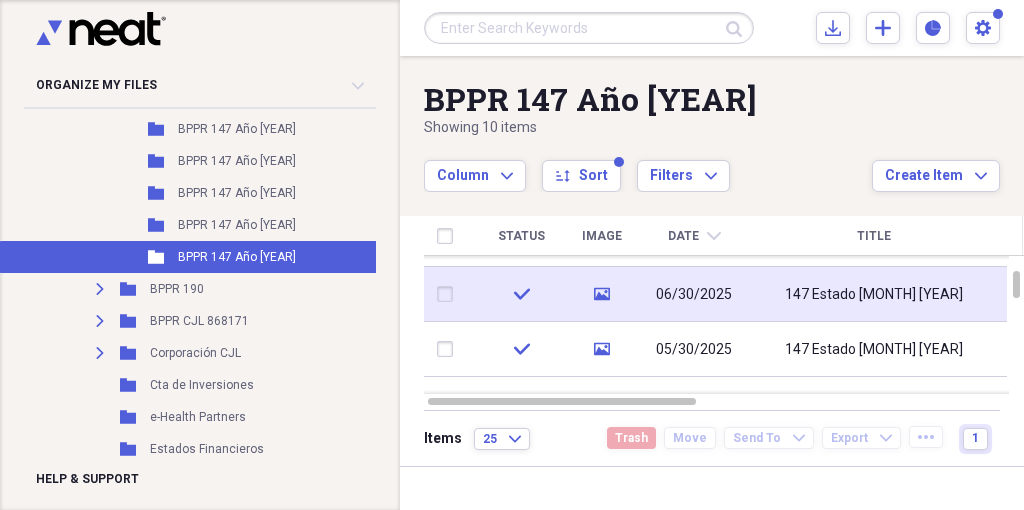 click on "147 Estado [MONTH] [YEAR]" at bounding box center (874, 295) 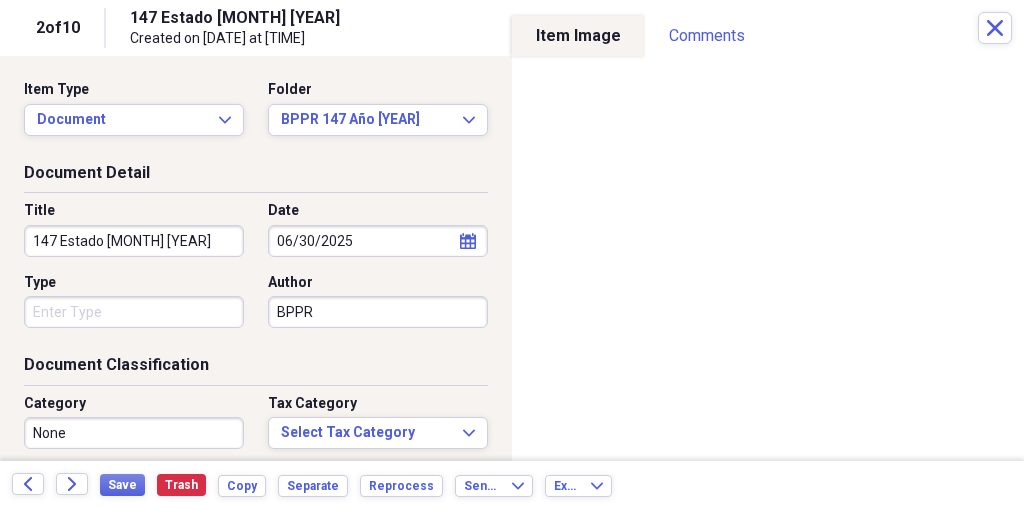 drag, startPoint x: 28, startPoint y: 240, endPoint x: 232, endPoint y: 237, distance: 204.02206 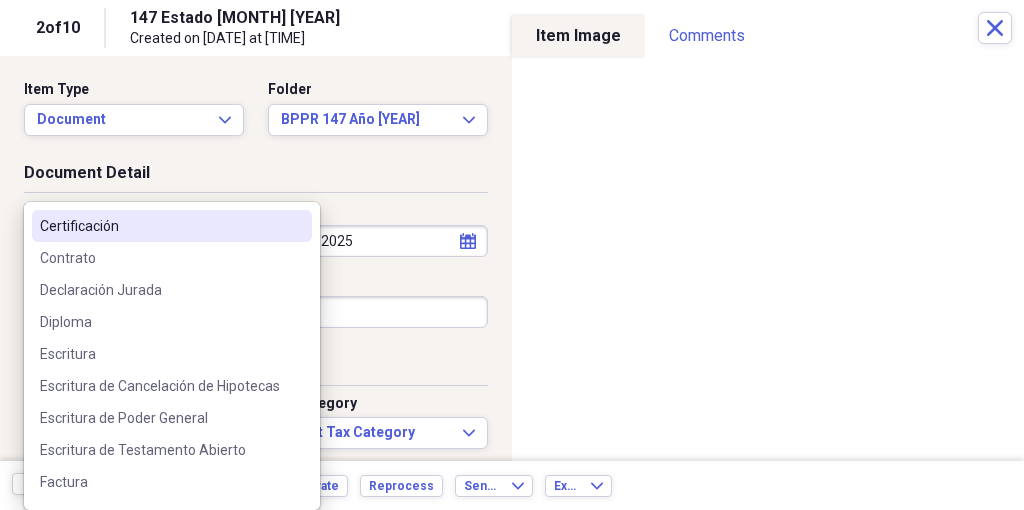 click on "Organize My Files 1 Collapse Unfiled Needs Review 1 Unfiled All Files Unfiled Unfiled Unfiled Saved Reports Collapse My Cabinet My Cabinet Add Folder Expand Folder Autos Add Folder Collapse Open Folder Business Add Folder Folder Dpto de Hacienda Add Folder Collapse Open Folder Finance Add Folder Folder Anualidad Add Folder Folder Aplicación PPP Add Folder Collapse Open Folder BPPR 147 Add Folder Folder BPPR 147 2015, 2016 Add Folder Folder BPPR 147 Año [YEAR] Add Folder Folder BPPR 147 (Washington National) Add Folder Folder BPPR 147 Año [YEAR] Add Folder Folder BPPR 147 Año [YEAR] Add Folder Folder BPPR 147 Año [YEAR] Add Folder Folder BPPR 147 Año [YEAR] Add Folder Folder BPPR 147 Año [YEAR] Add Folder Folder BPPR 147 Año [YEAR] Add Folder Folder BPPR 147 Año [YEAR] Add Folder Folder BPPR 147 Año [YEAR] Add Folder Folder BPPR 147 Año [YEAR] Add Folder Folder BPPR 147 Año [YEAR] Add Folder Folder BPPR 147 Año [YEAR] Add Folder Expand Folder BPPR 190 Add Folder Expand Folder BPPR CJL 868171 Add Folder Expand Folder Corporación CJL Add Folder Folder Cta de Inversiones Add Folder Folder Home" at bounding box center (512, 255) 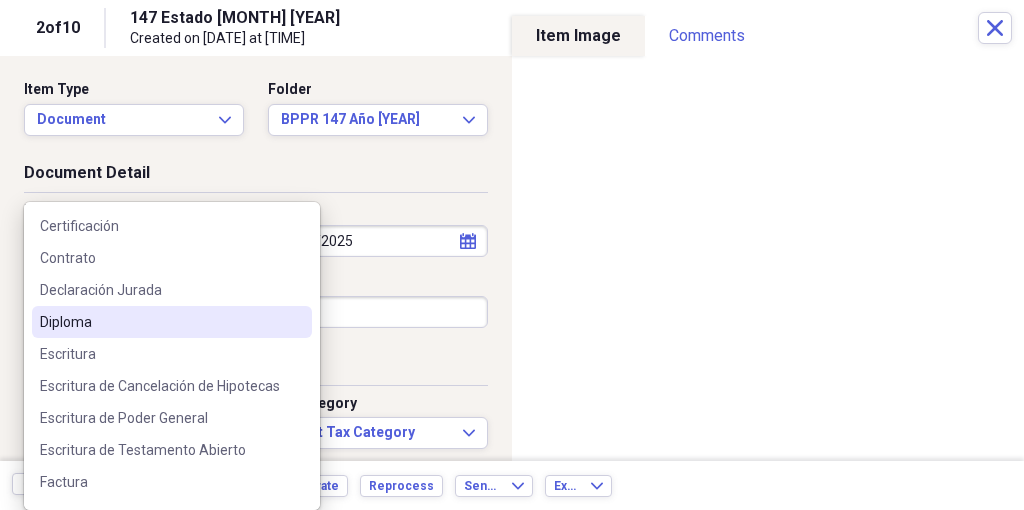 scroll, scrollTop: 4, scrollLeft: 0, axis: vertical 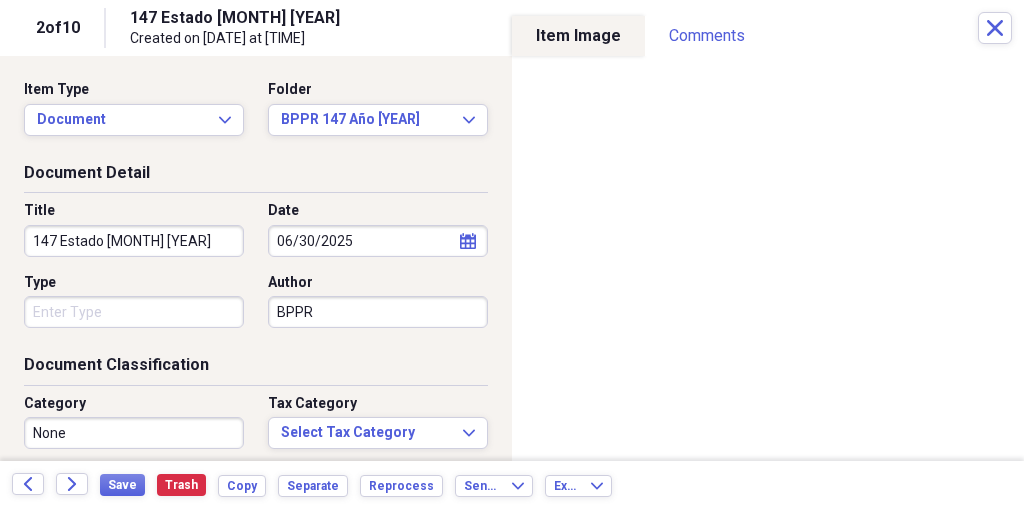 click on "BPPR" at bounding box center [378, 312] 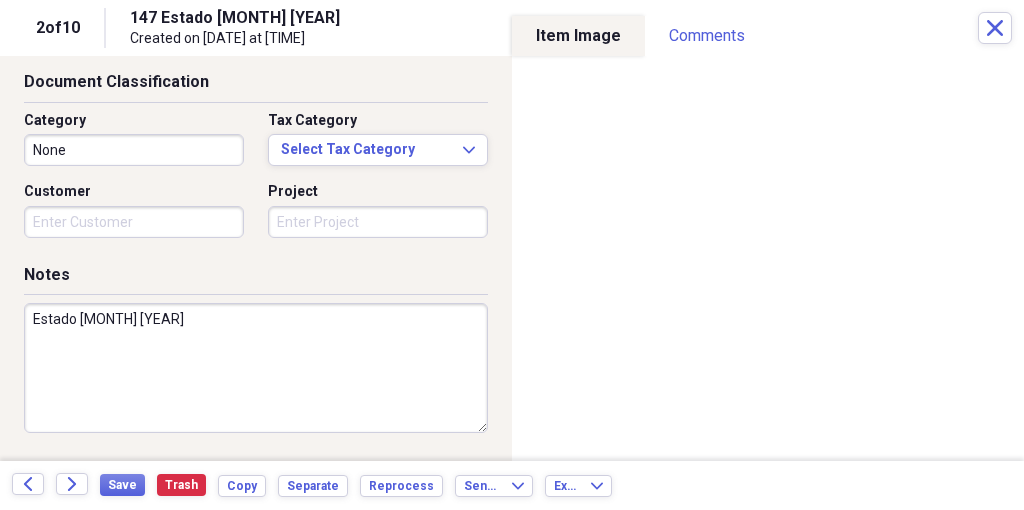 scroll, scrollTop: 284, scrollLeft: 0, axis: vertical 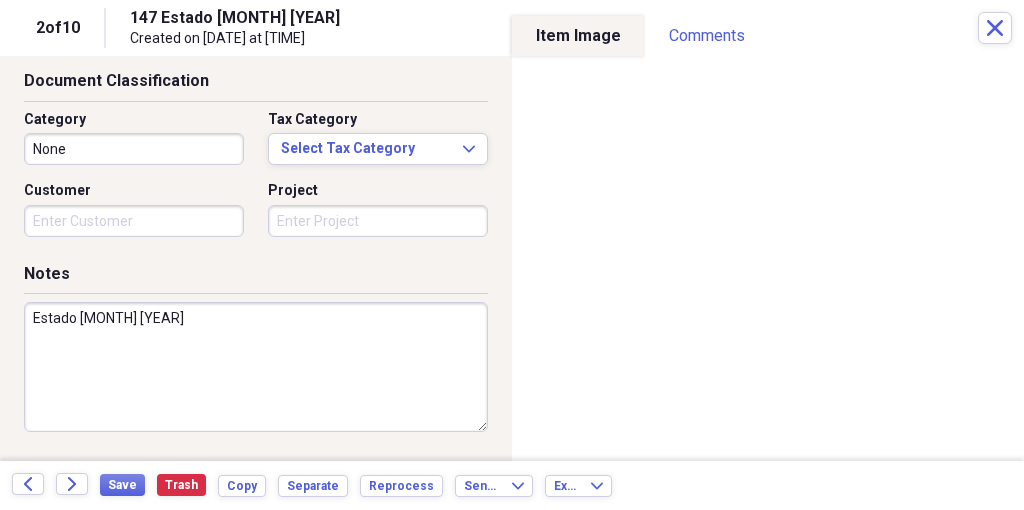 click on "Estado [MONTH] [YEAR]" at bounding box center [256, 367] 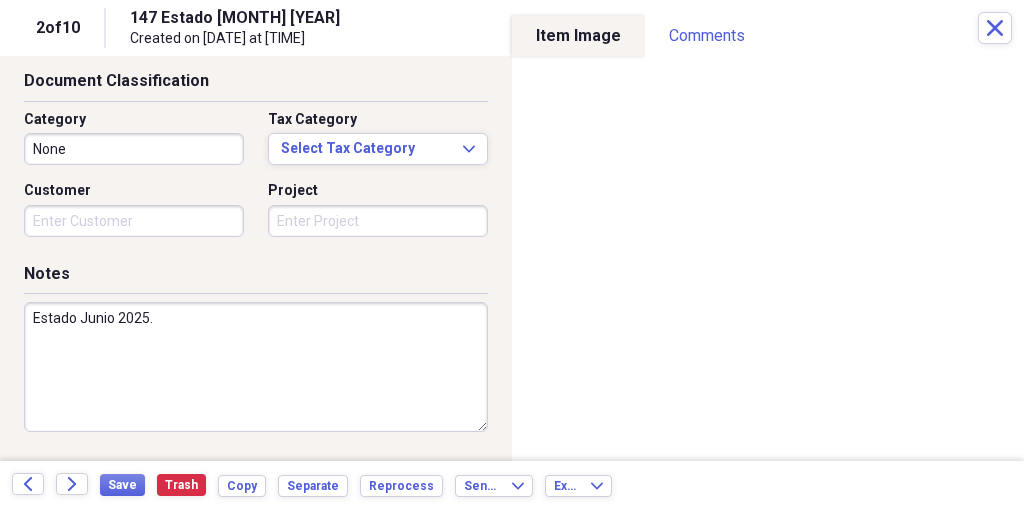 paste on "147 Estado [MONTH] [YEAR]" 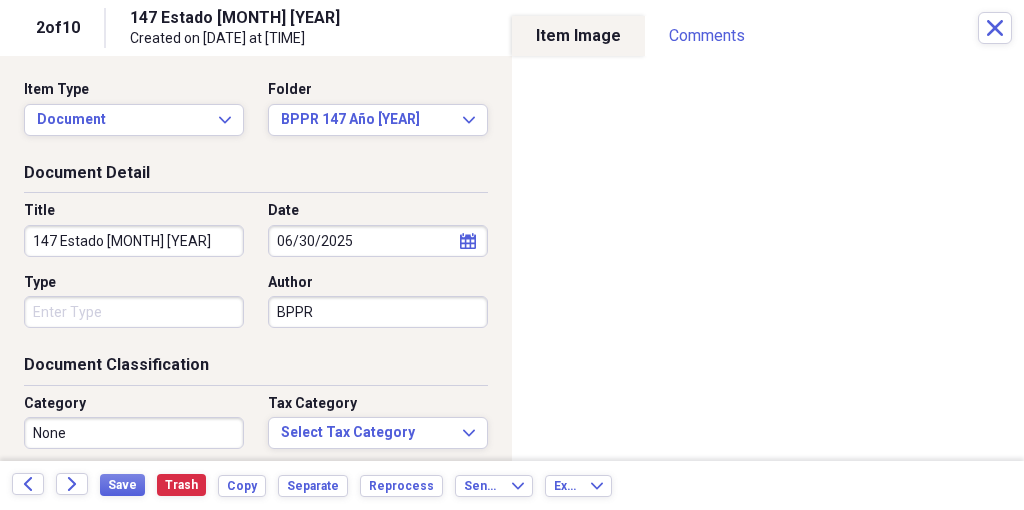 scroll, scrollTop: 0, scrollLeft: 0, axis: both 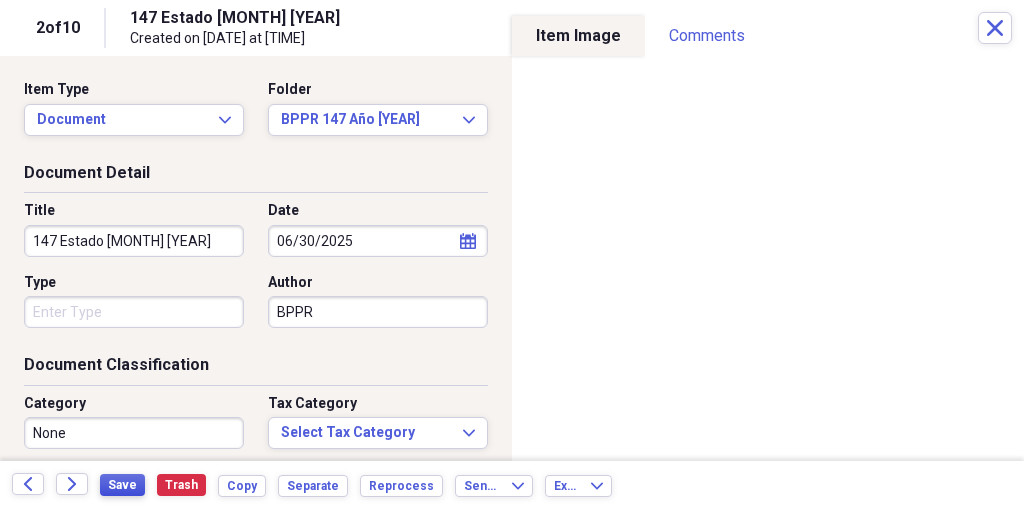 click on "Save" at bounding box center [122, 485] 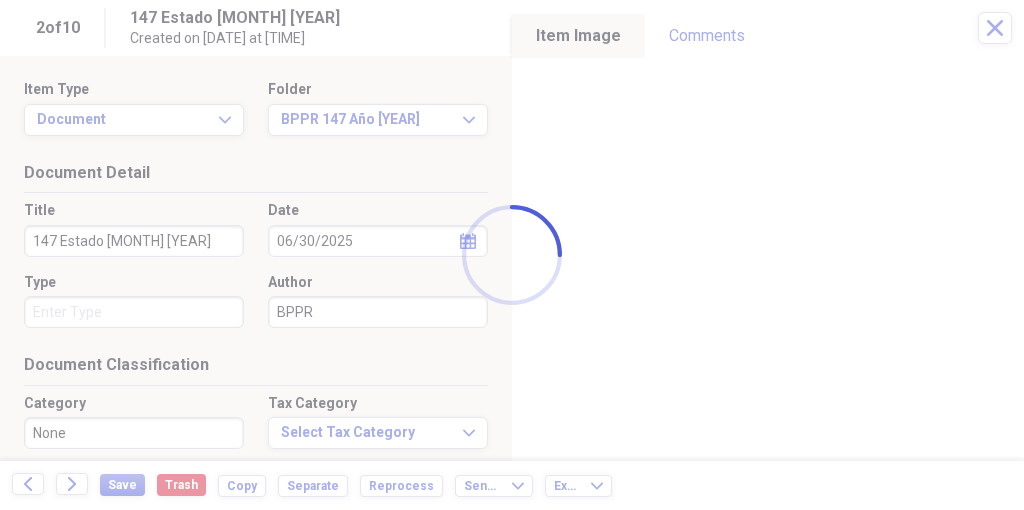 type on "Estado Junio 2025." 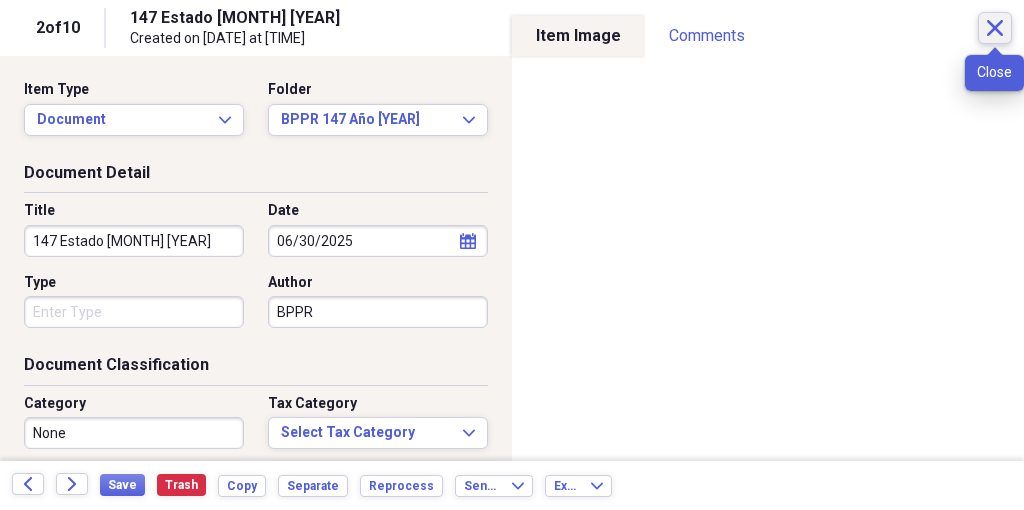 click on "Close" 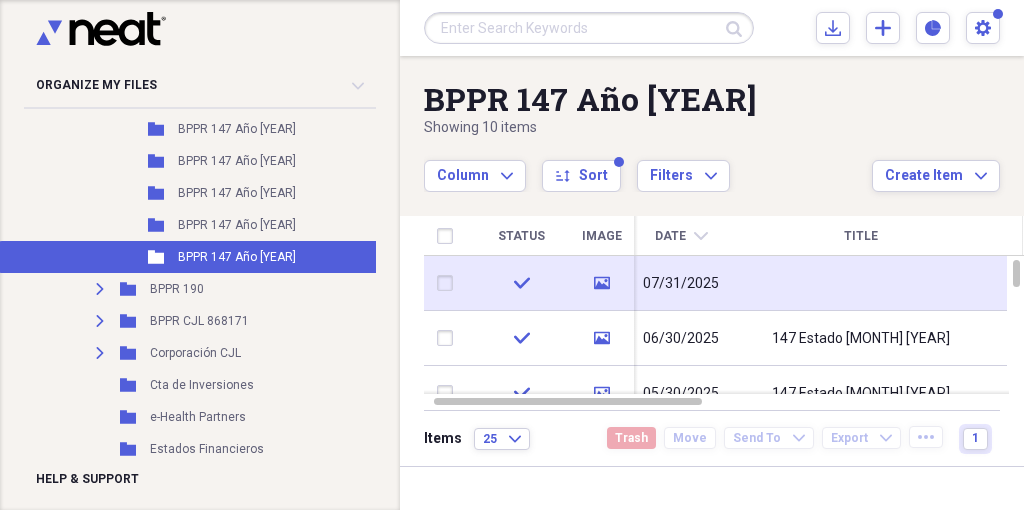 click at bounding box center [861, 283] 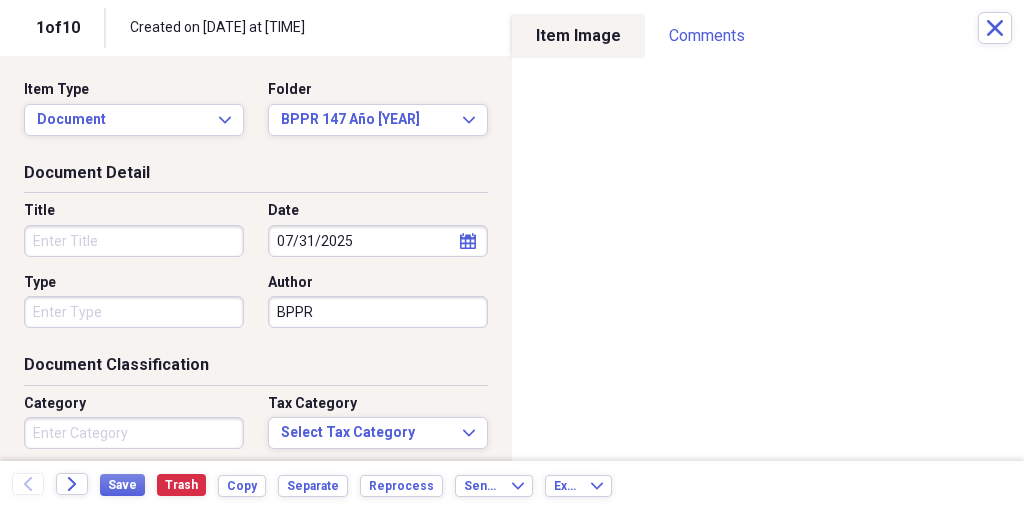 click on "Title" at bounding box center (134, 241) 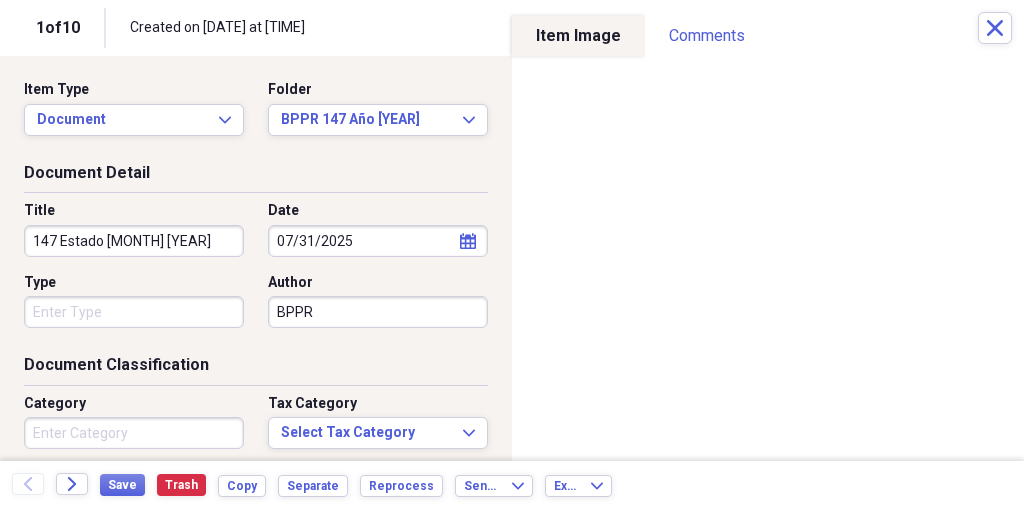 click on "147 Estado [MONTH] [YEAR]" at bounding box center (134, 241) 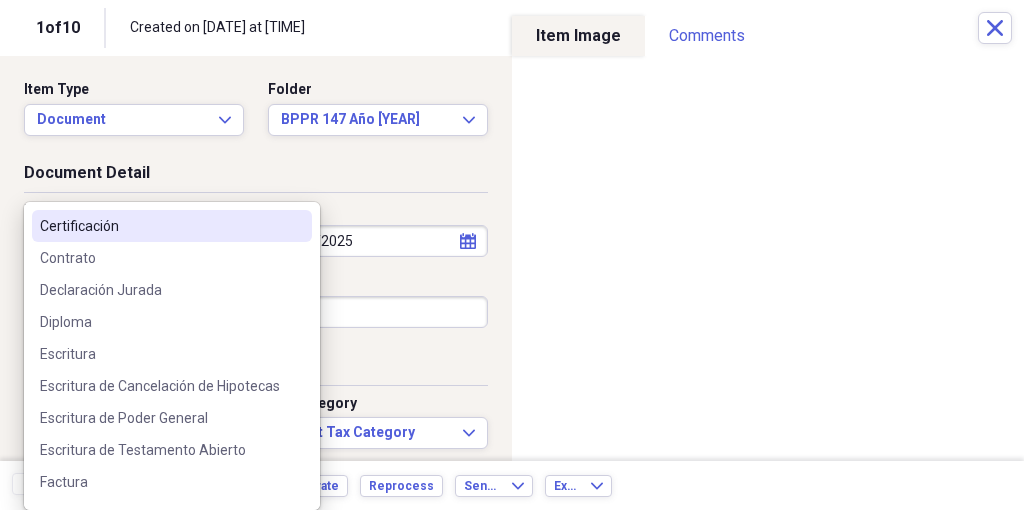 click on "Item Type Document Expand Folder BPPR 147 Año [YEAR] Expand" at bounding box center [256, 121] 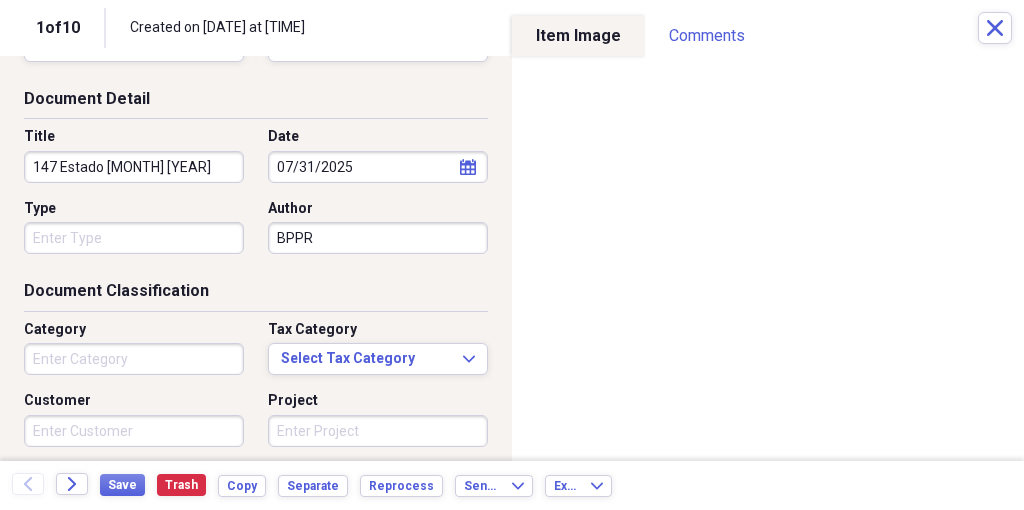 scroll, scrollTop: 63, scrollLeft: 0, axis: vertical 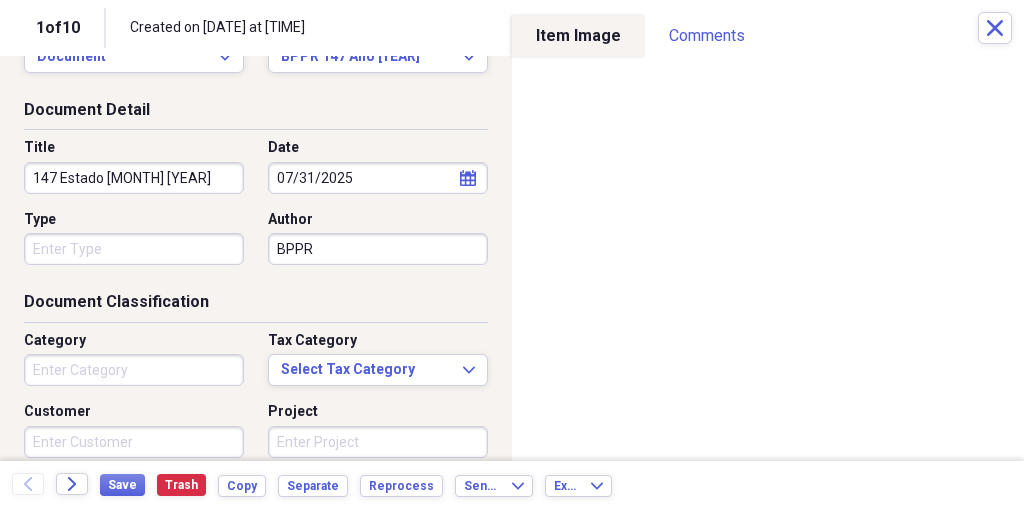 drag, startPoint x: 62, startPoint y: 175, endPoint x: 207, endPoint y: 178, distance: 145.03104 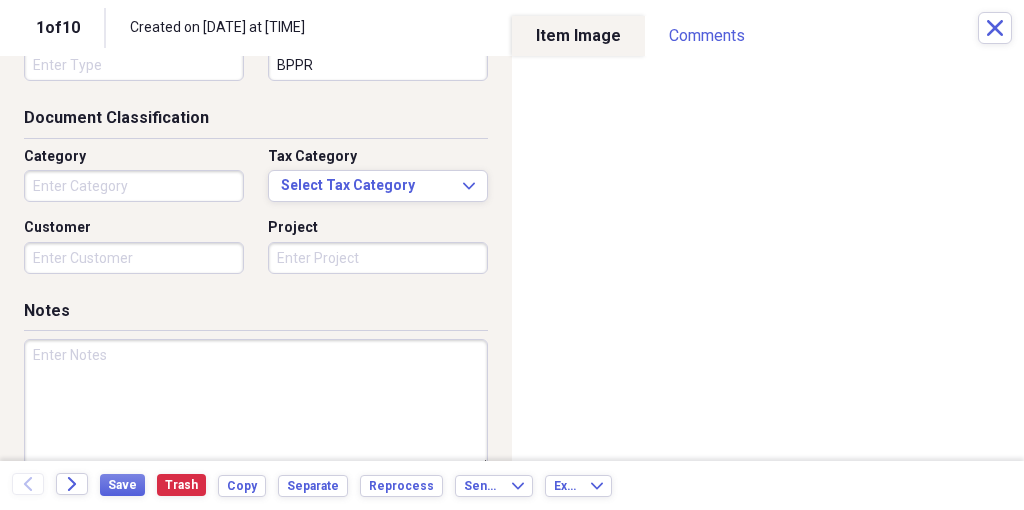 scroll, scrollTop: 286, scrollLeft: 0, axis: vertical 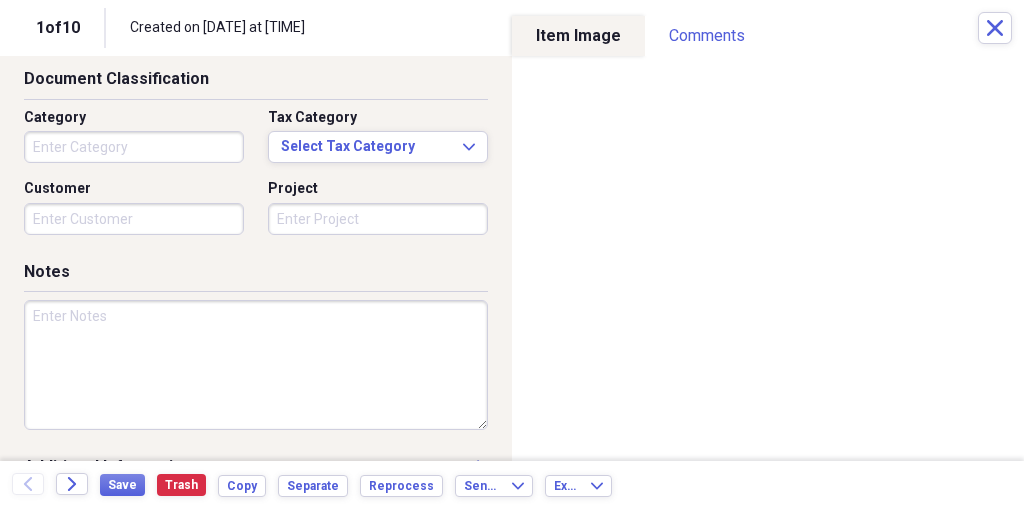 click at bounding box center [256, 365] 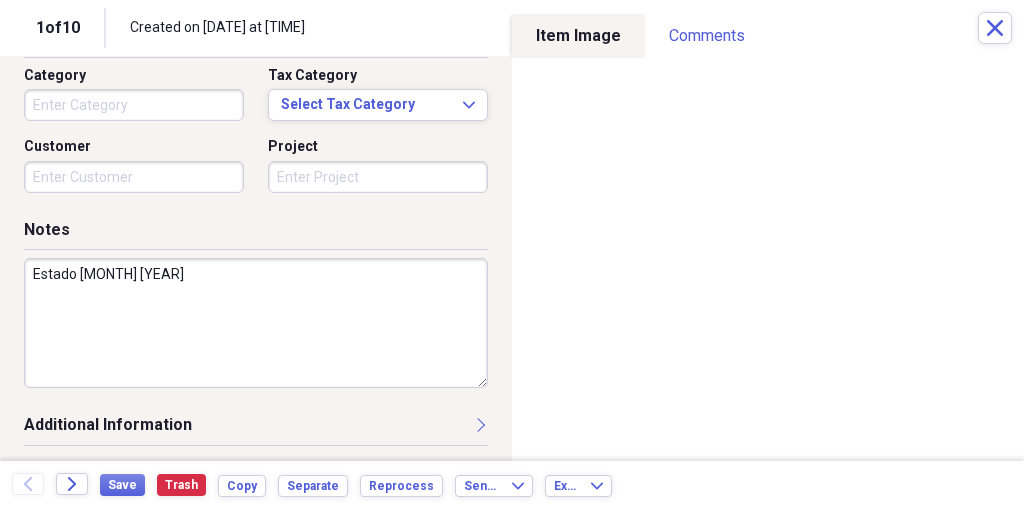 scroll, scrollTop: 326, scrollLeft: 0, axis: vertical 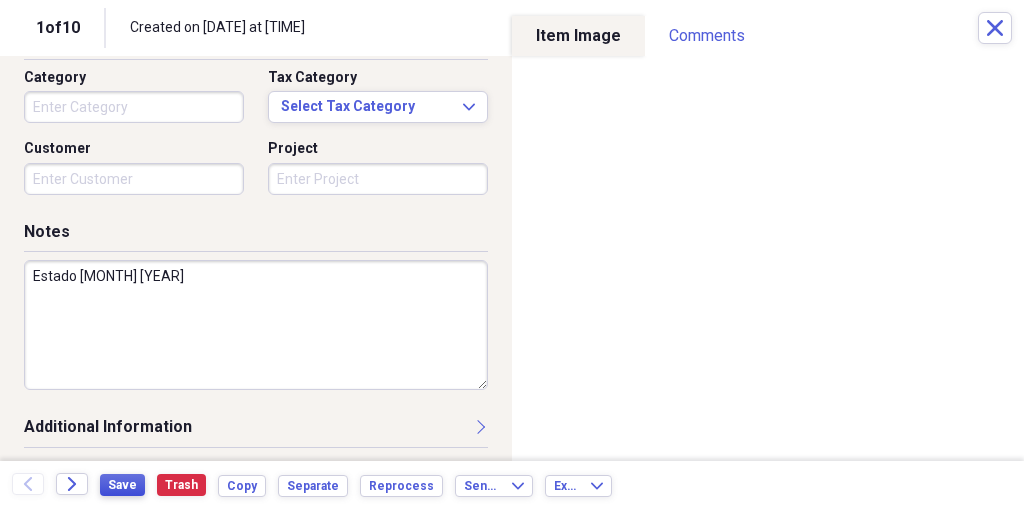type on "Estado [MONTH] [YEAR]" 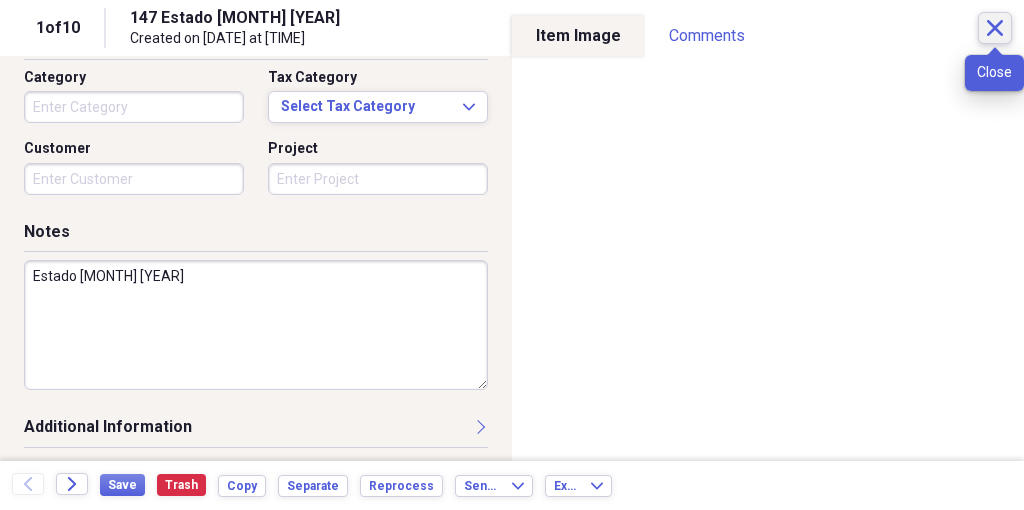 click on "Close" at bounding box center (995, 28) 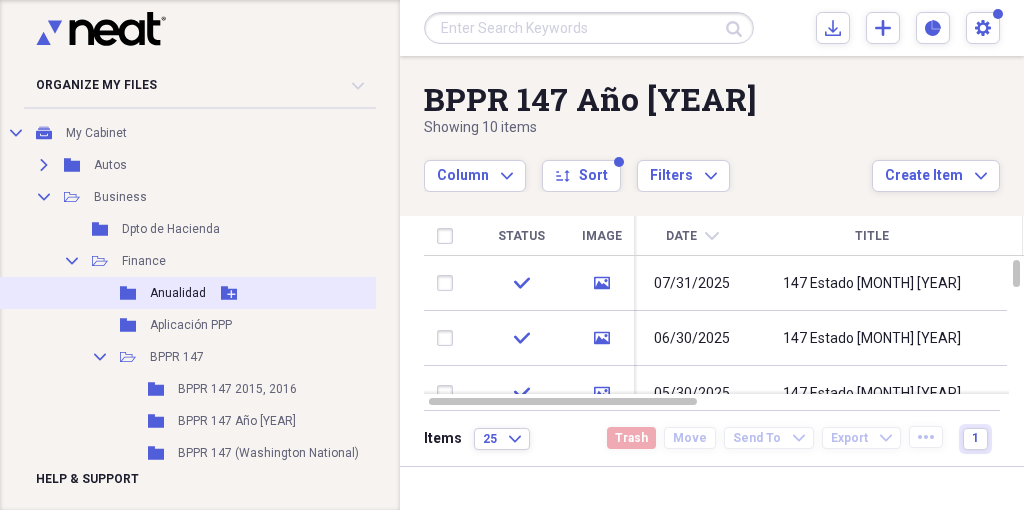 scroll, scrollTop: 122, scrollLeft: 0, axis: vertical 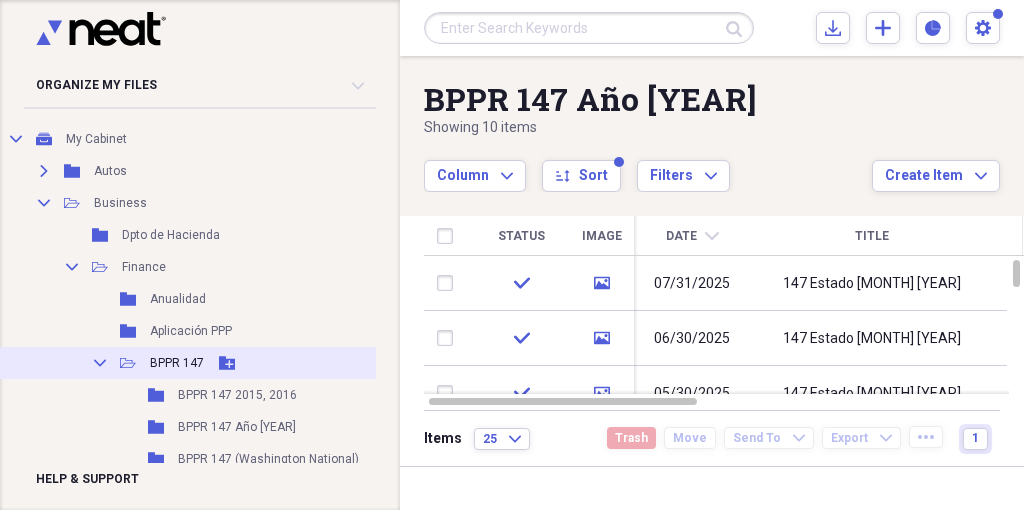 click 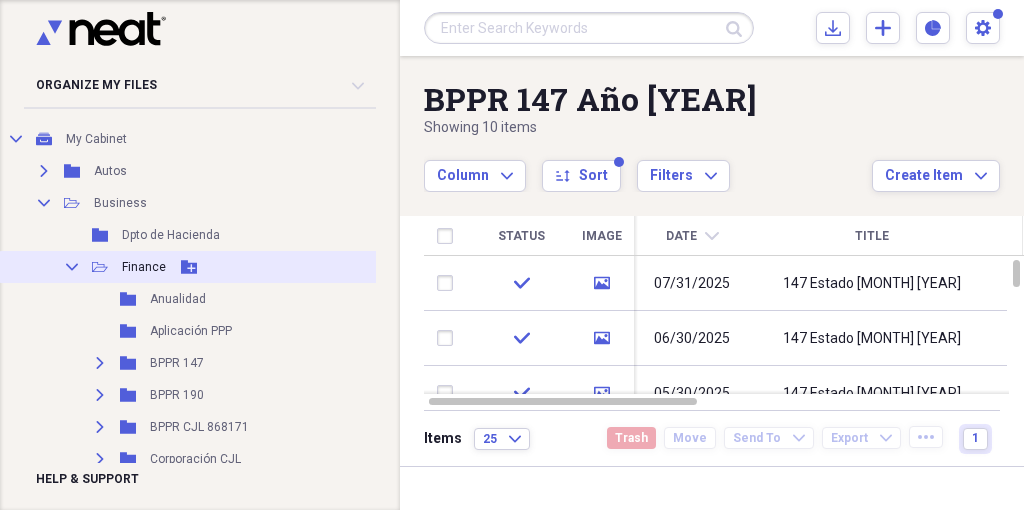 click on "Collapse" 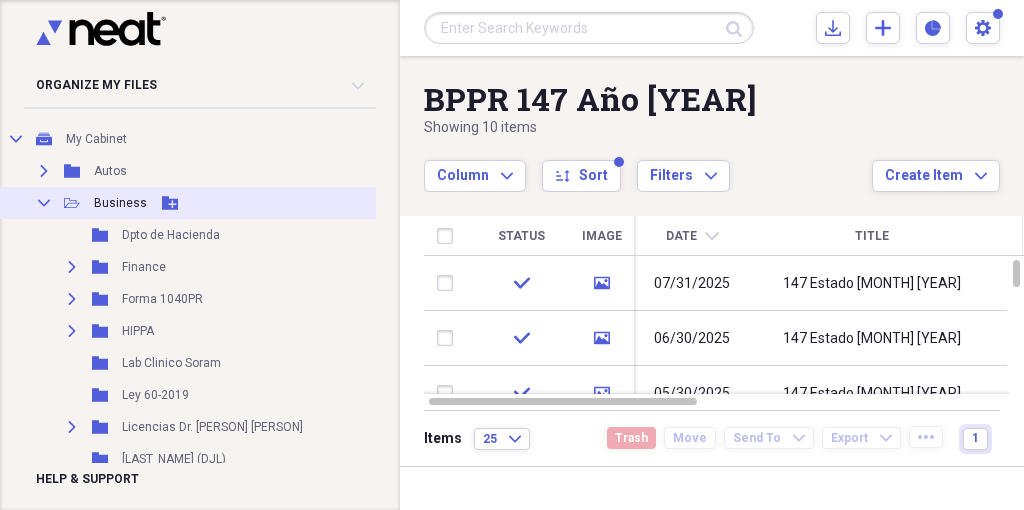 click on "Collapse" 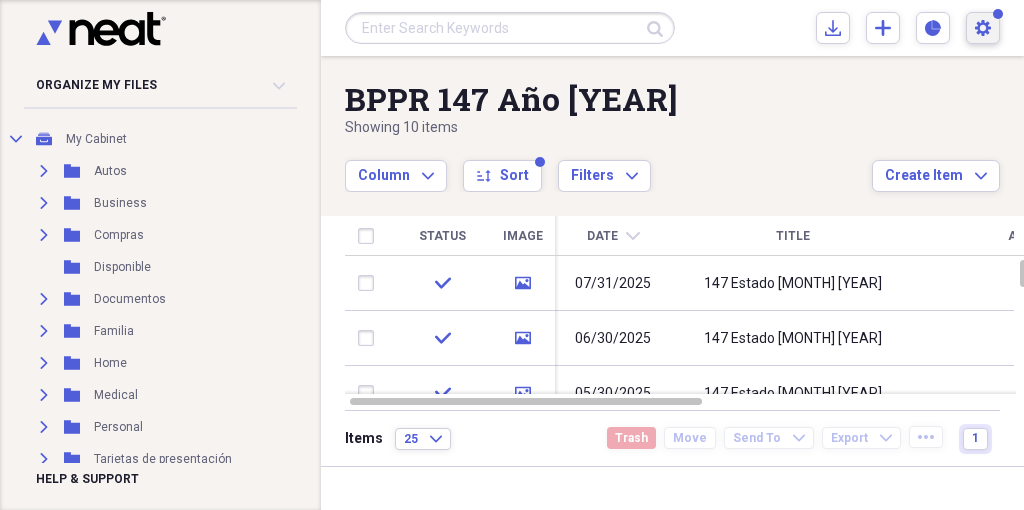 click 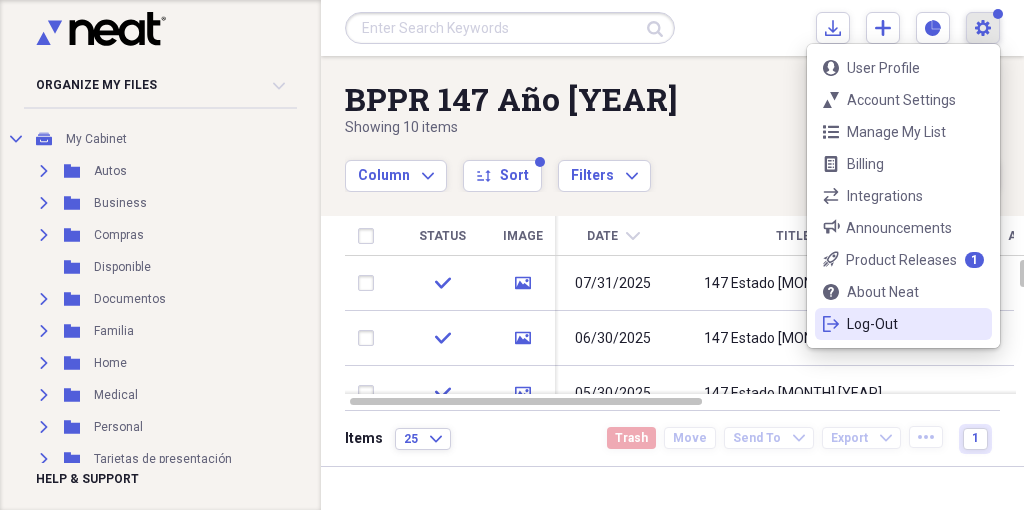 click on "Log-Out" at bounding box center [903, 324] 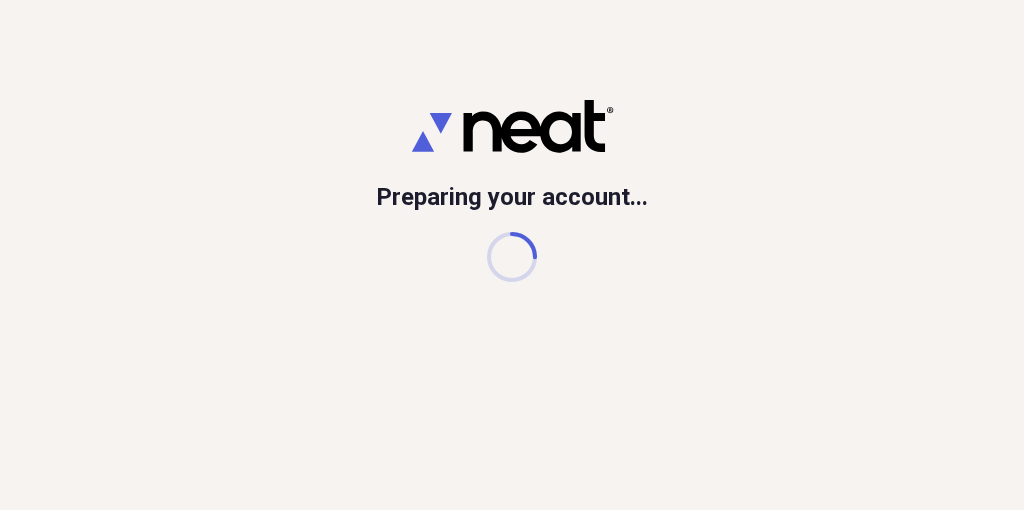 scroll, scrollTop: 0, scrollLeft: 0, axis: both 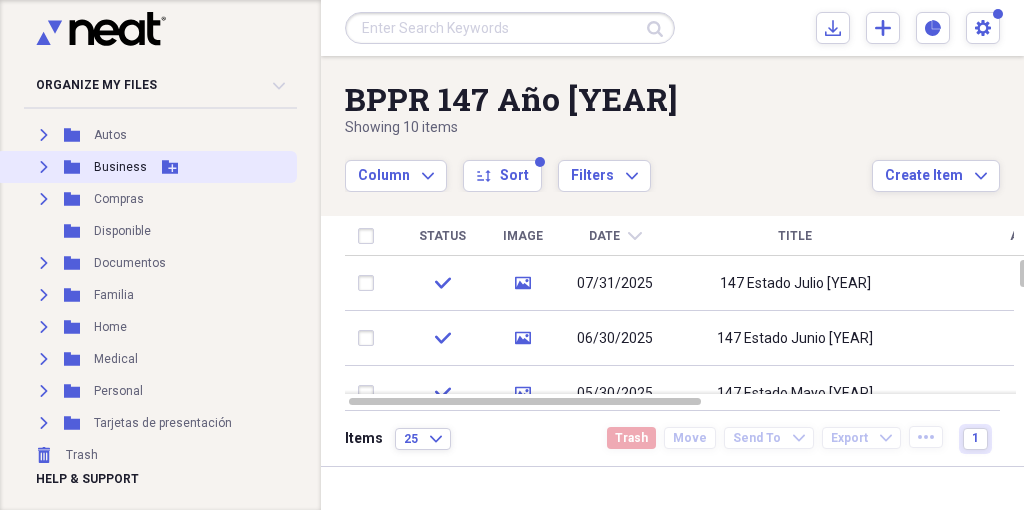 click on "Expand" at bounding box center [44, 167] 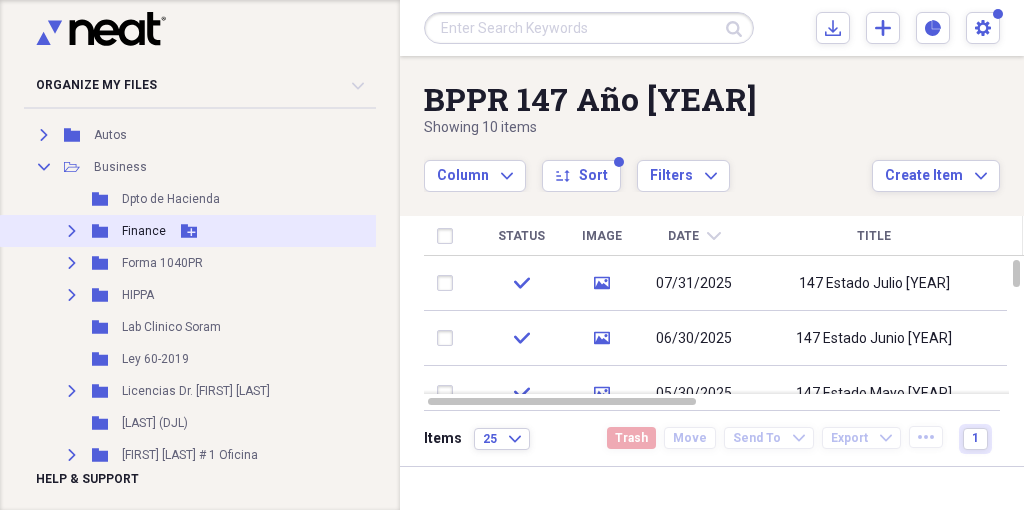 click on "Expand" at bounding box center [72, 231] 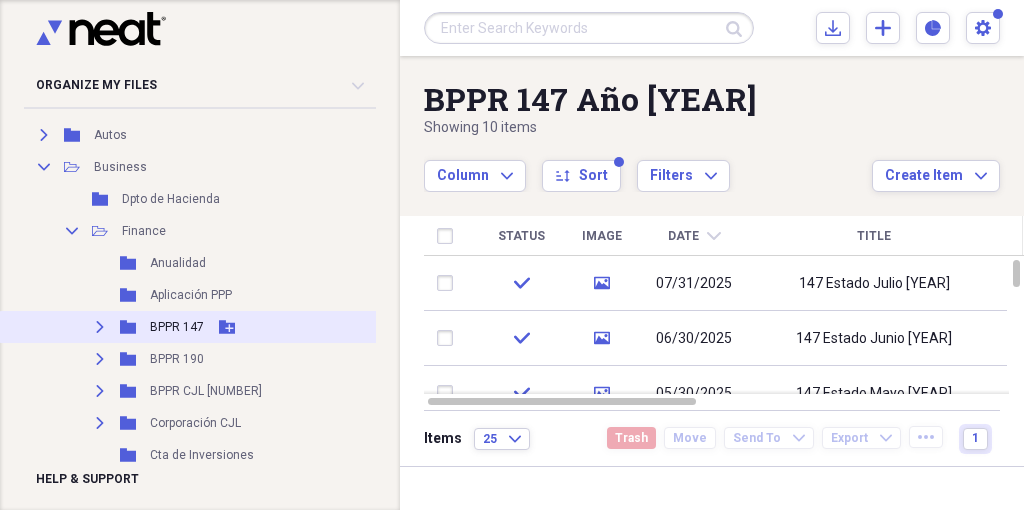 click 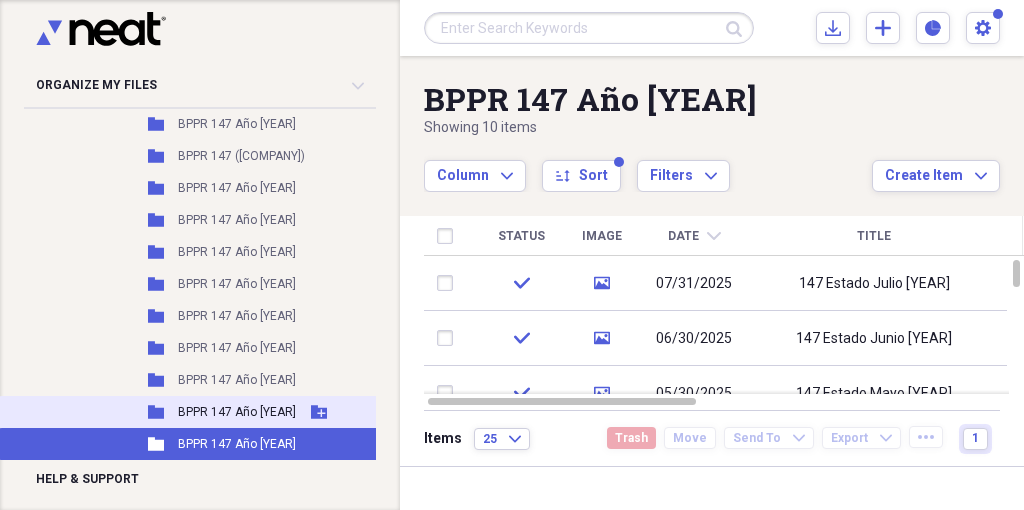 scroll, scrollTop: 425, scrollLeft: 0, axis: vertical 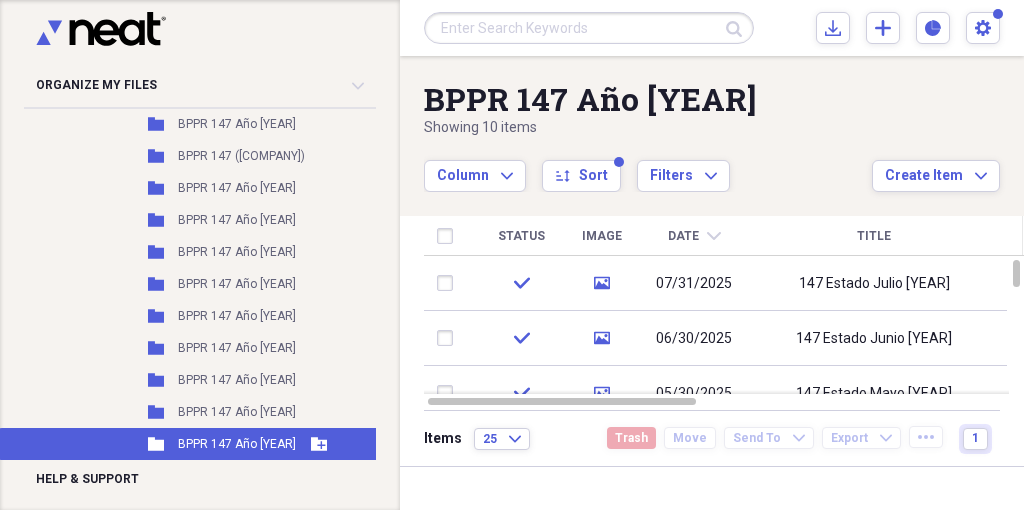 click on "BPPR 147 Año [YEAR]" at bounding box center [237, 444] 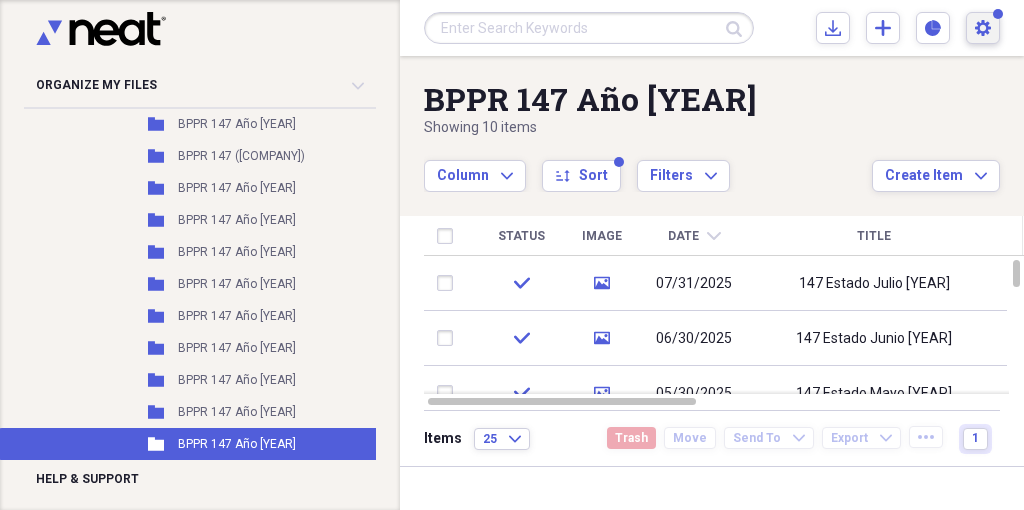 click on "Settings" 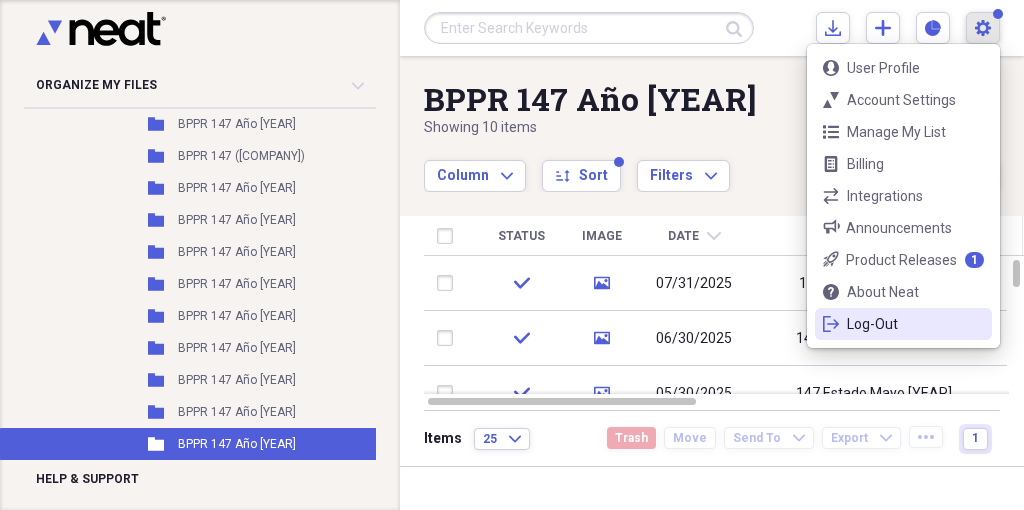 click on "Log-Out" at bounding box center (903, 324) 